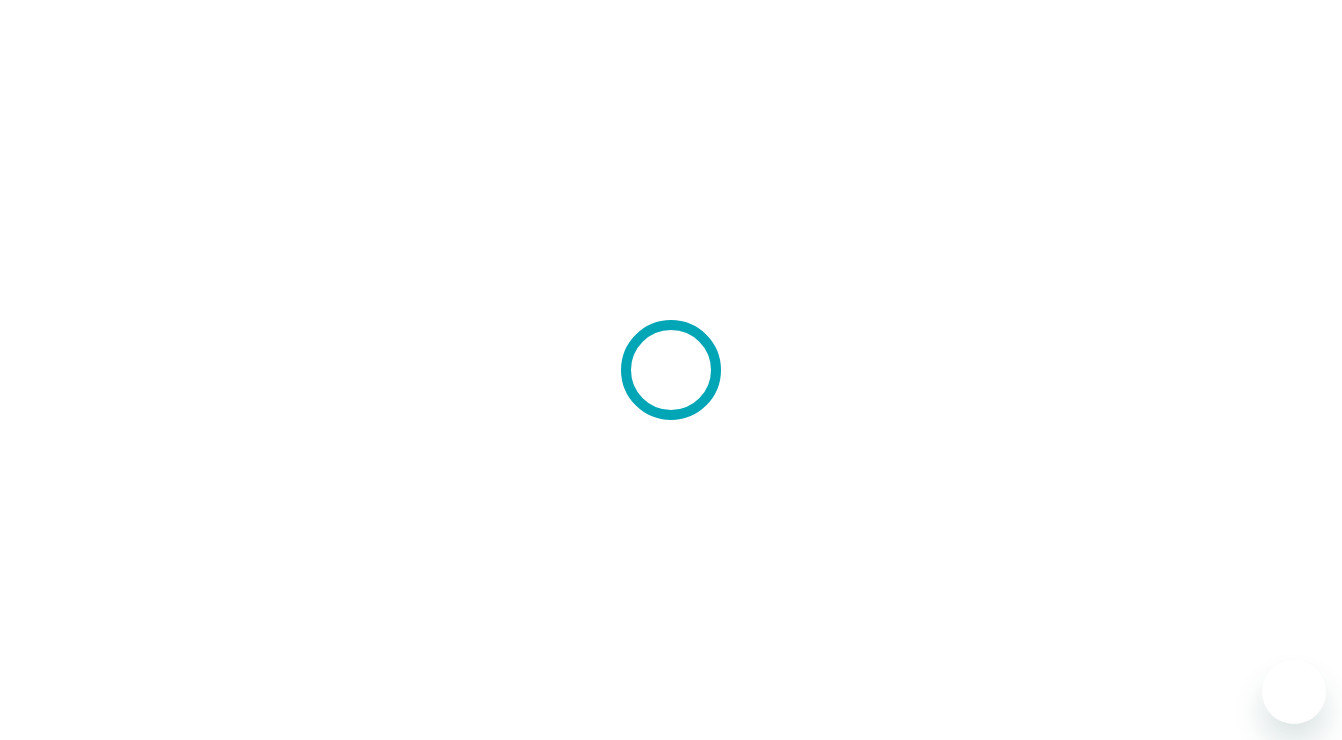 scroll, scrollTop: 0, scrollLeft: 0, axis: both 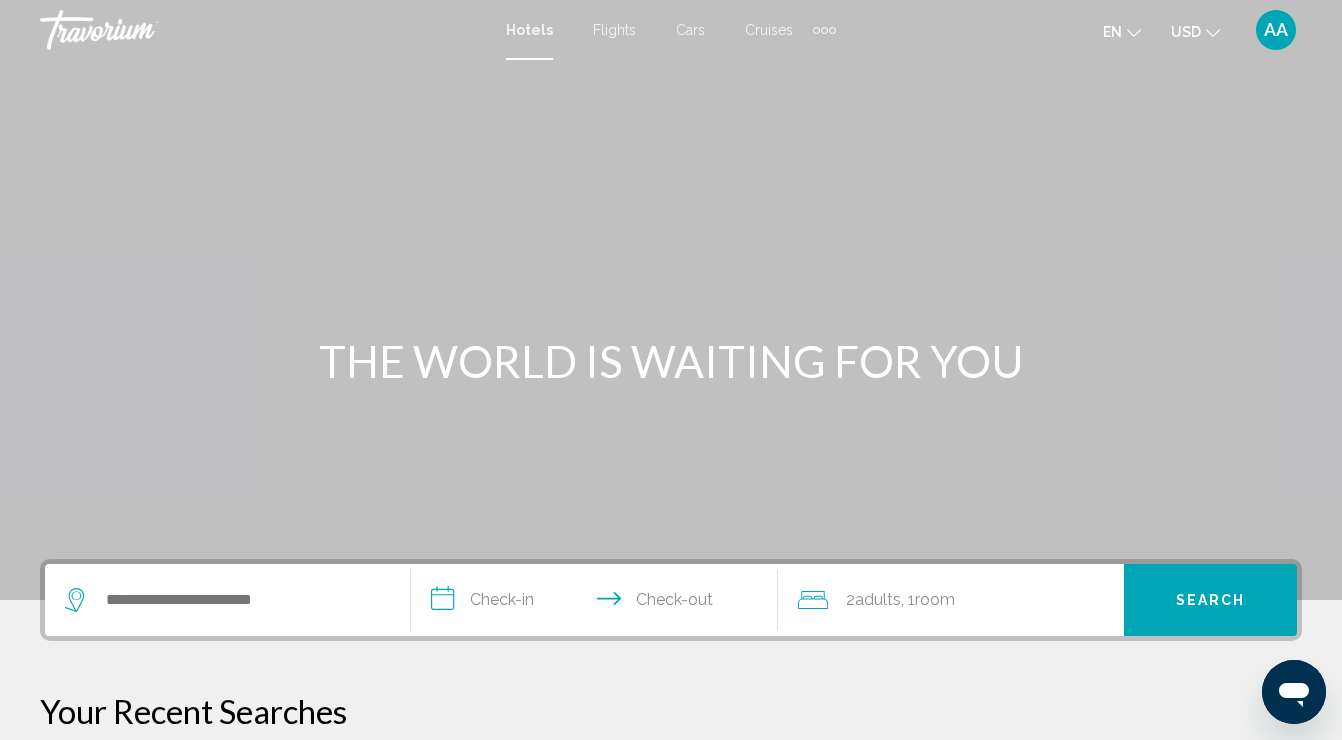 click at bounding box center (671, 300) 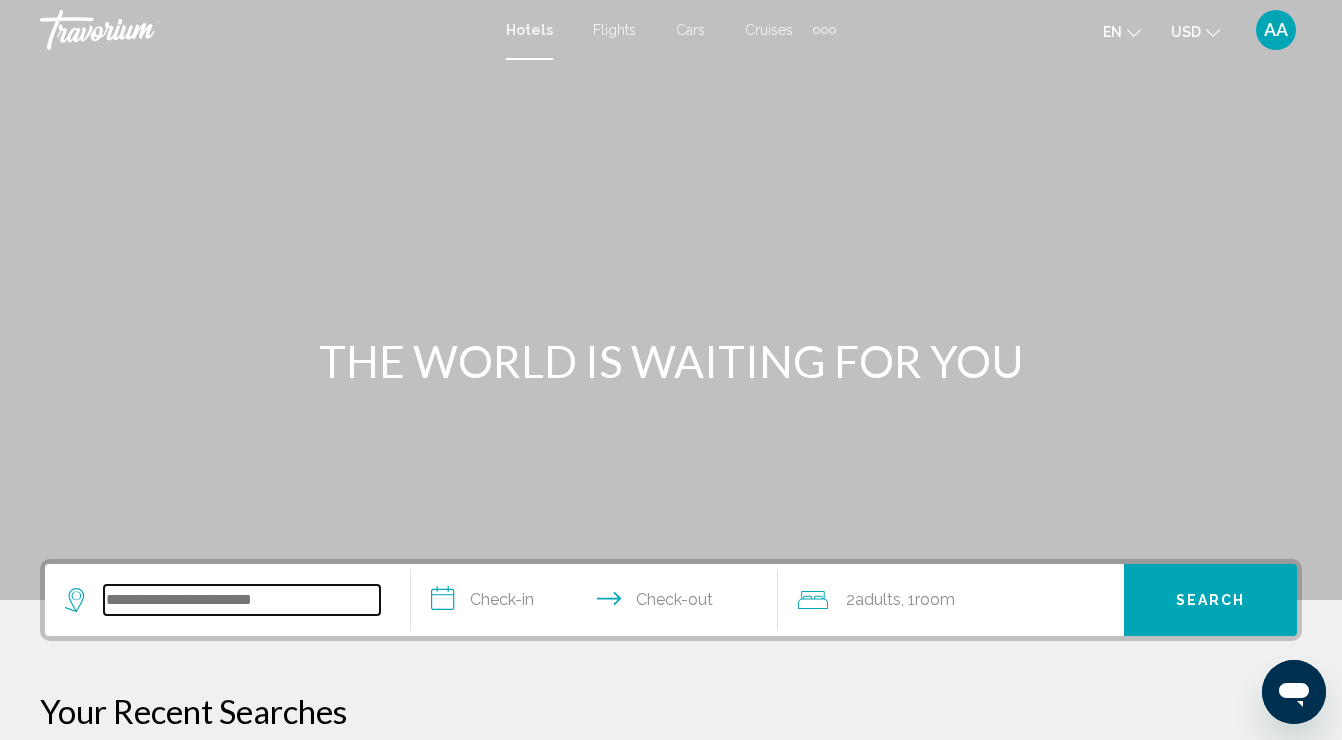 click at bounding box center [242, 600] 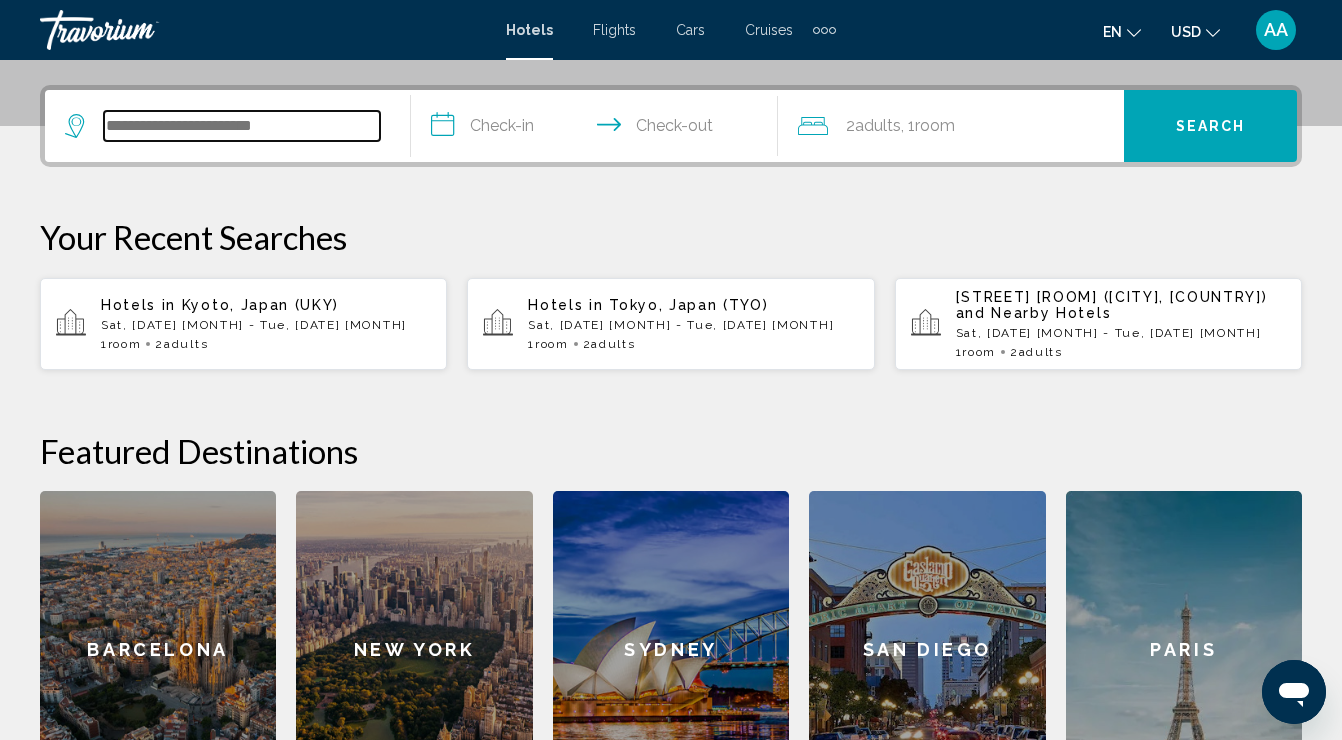 scroll, scrollTop: 494, scrollLeft: 0, axis: vertical 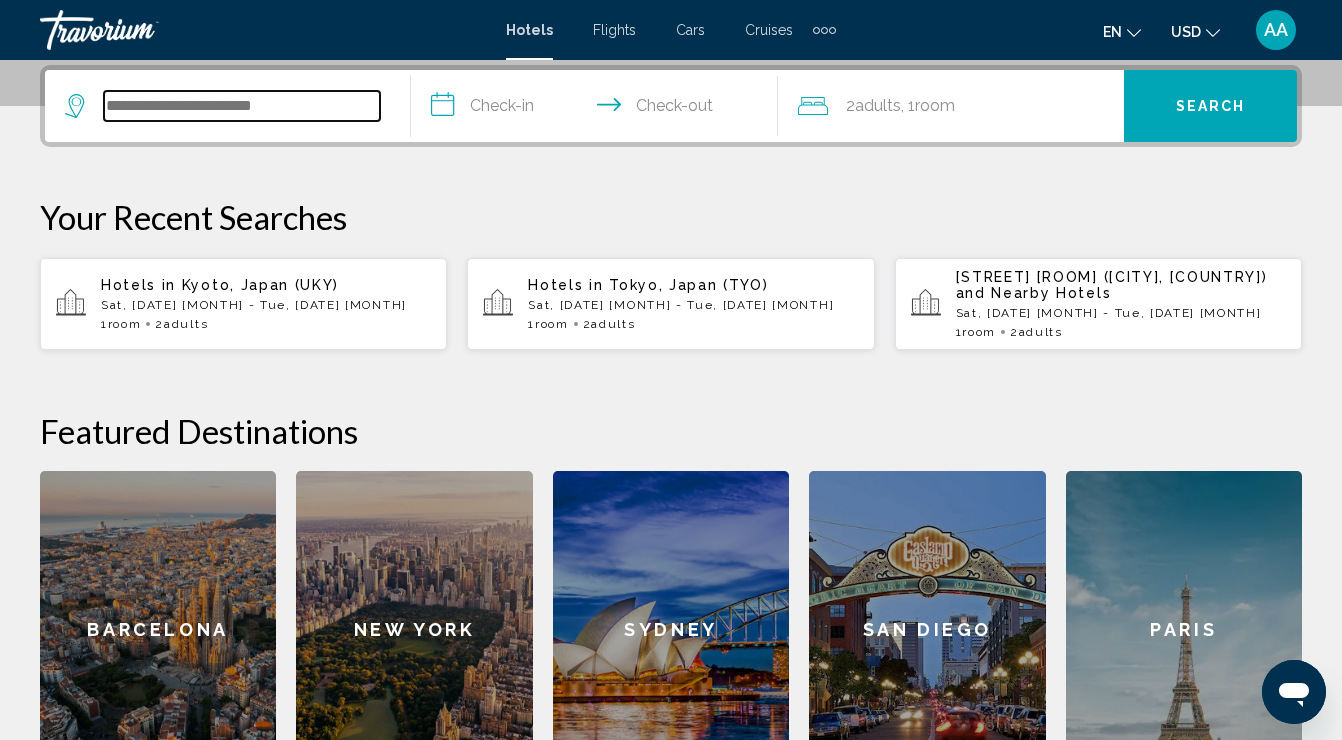 type on "*" 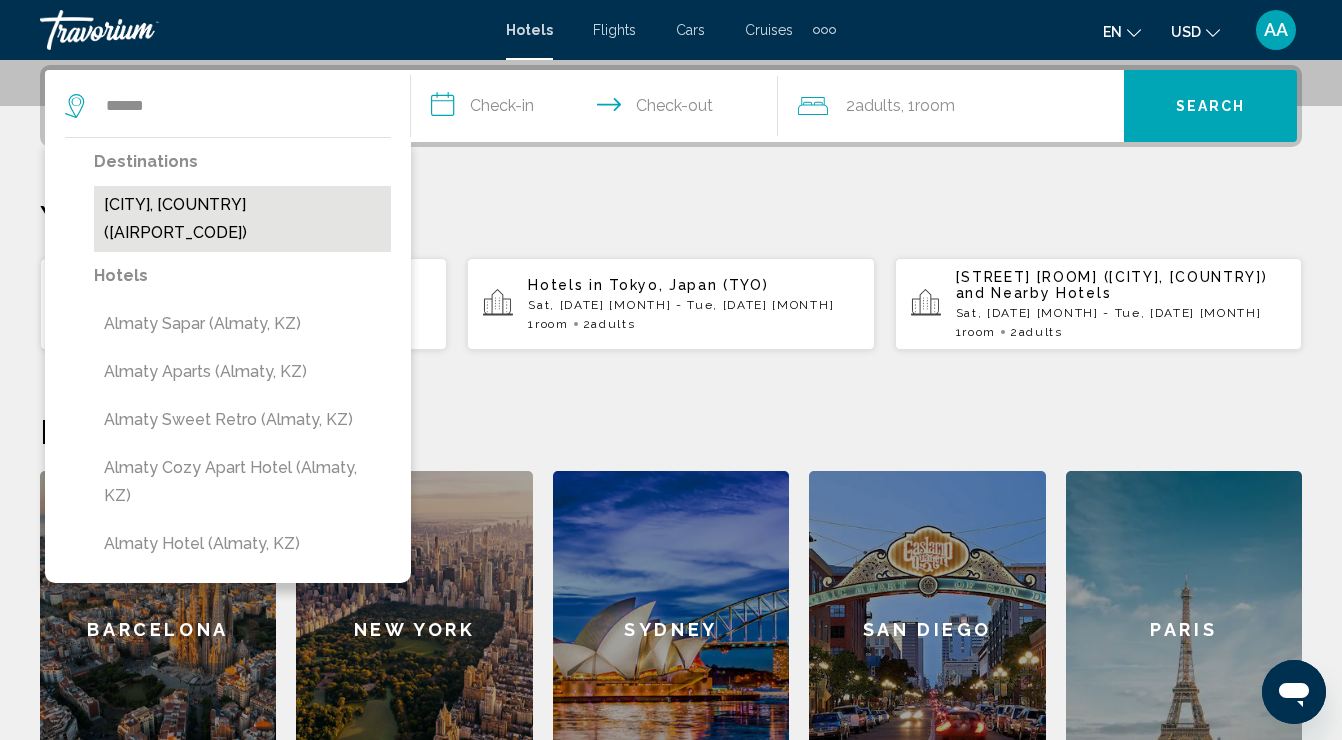 click on "[CITY], [COUNTRY] ([AIRPORT_CODE])" at bounding box center [242, 219] 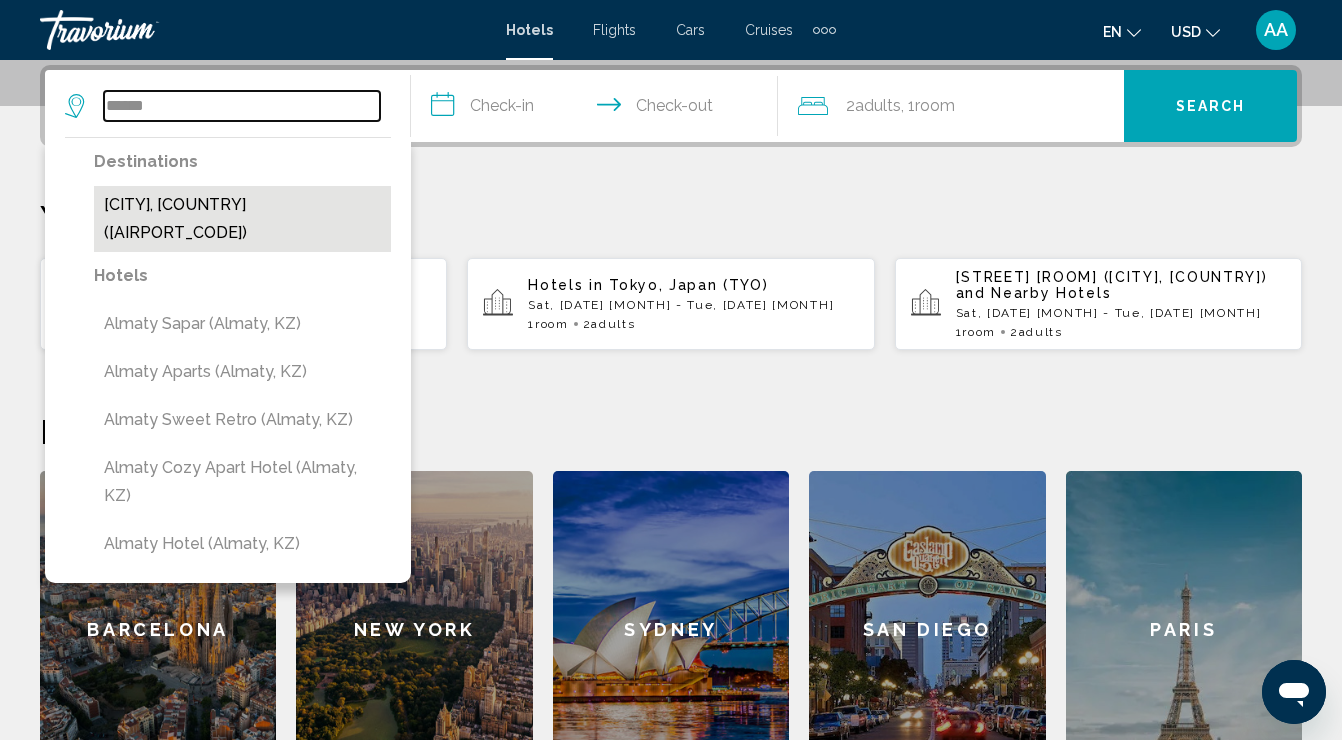 type on "**********" 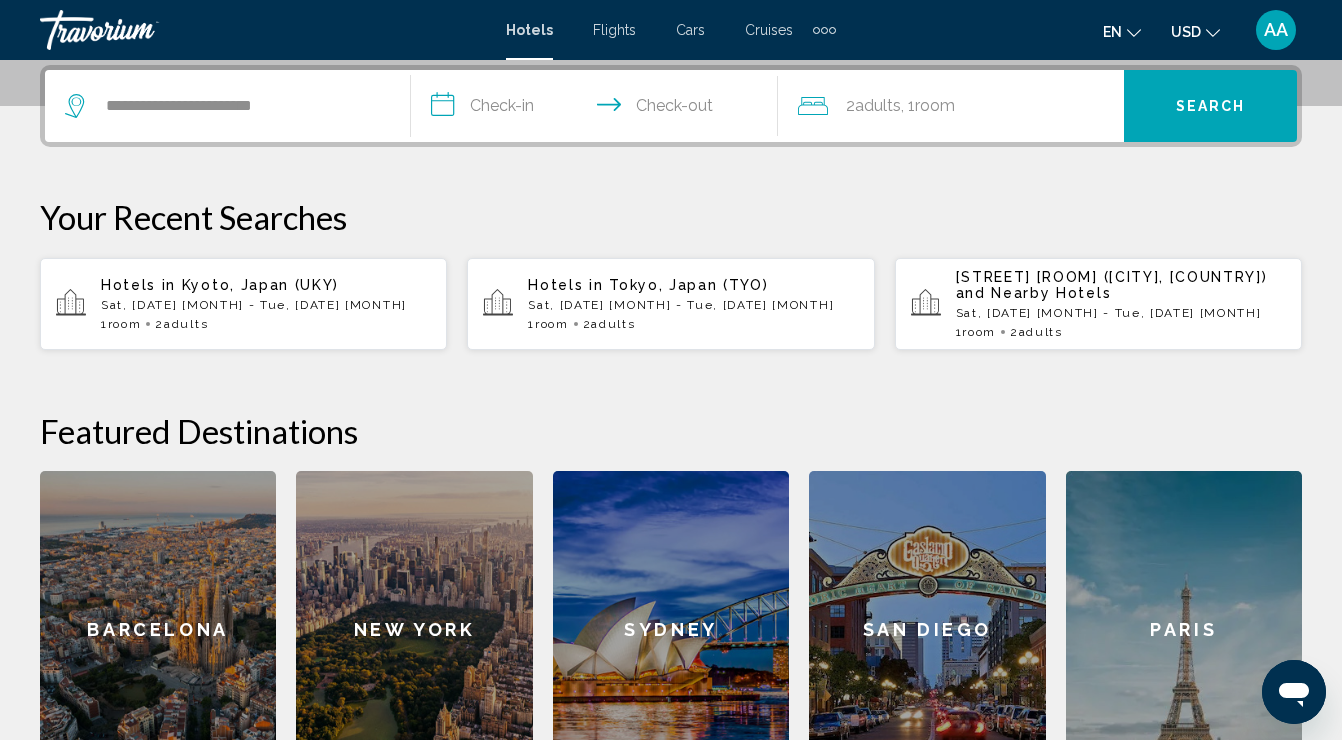 click on "**********" at bounding box center (598, 109) 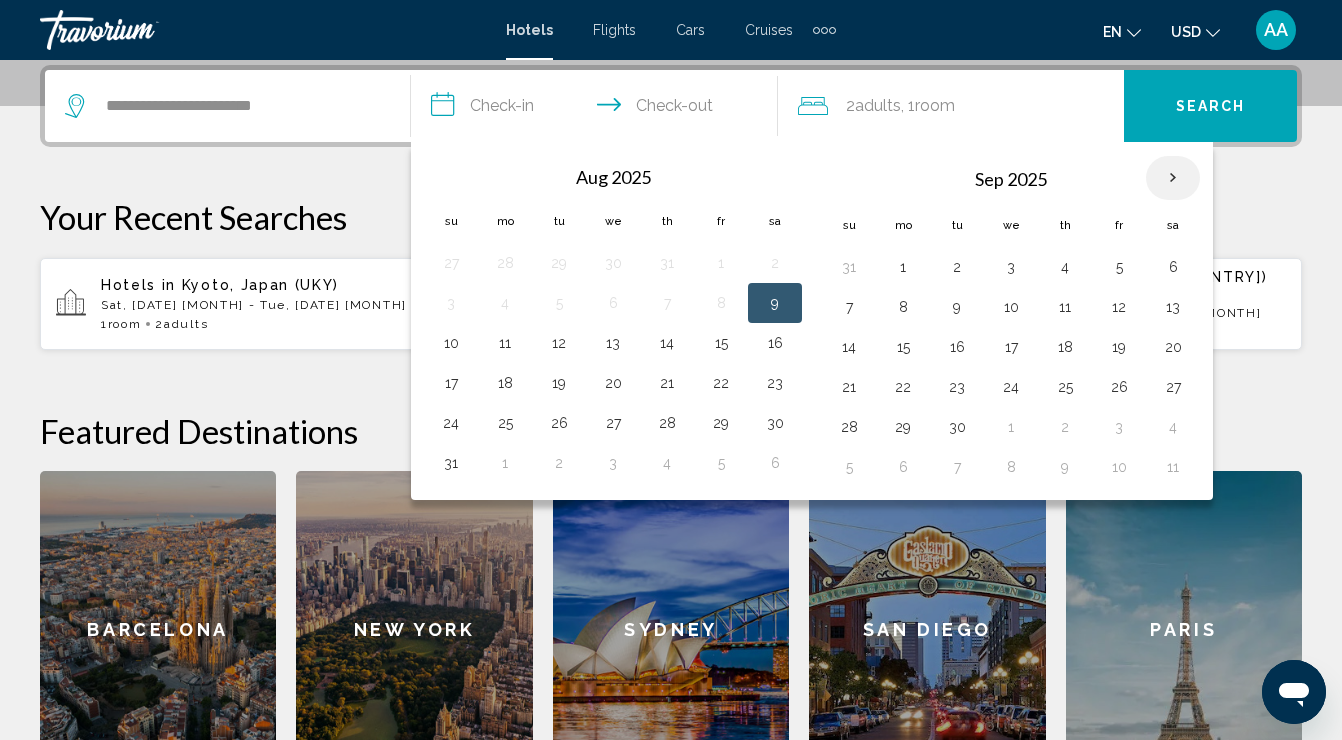 click at bounding box center [1173, 178] 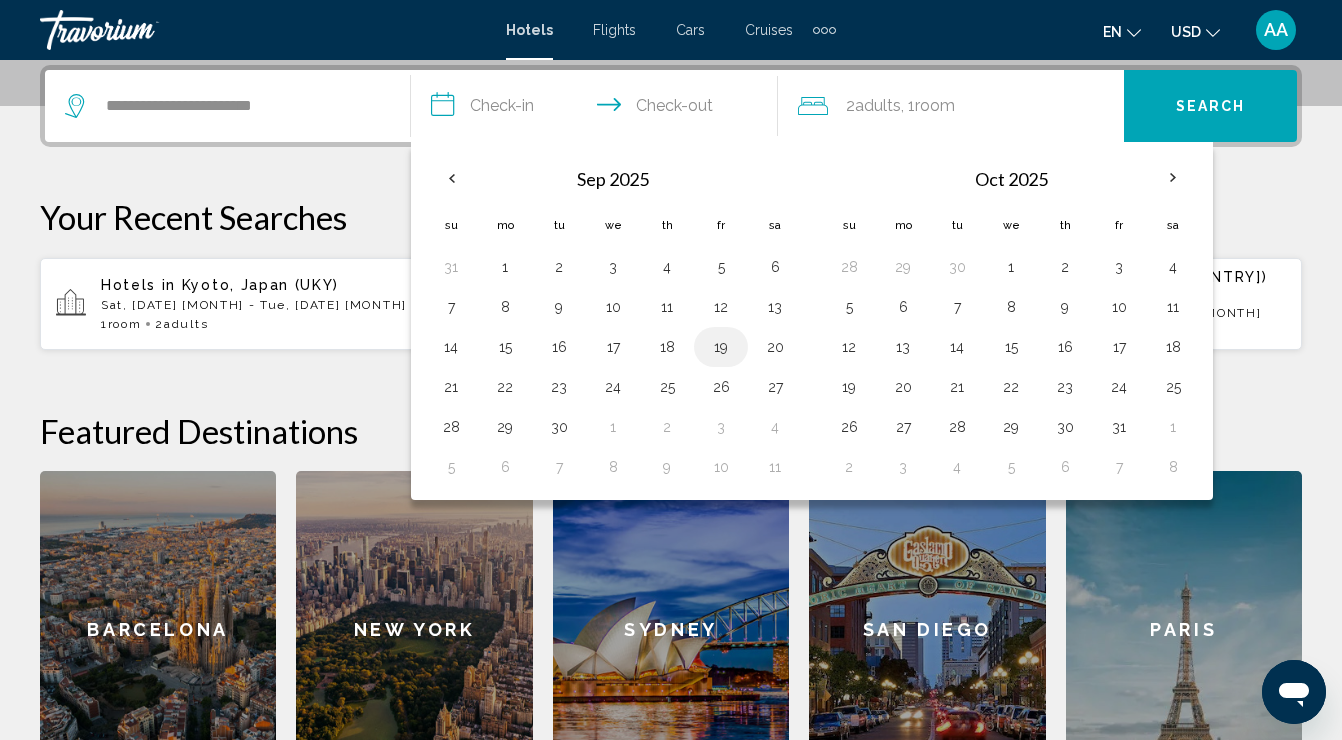 click on "19" at bounding box center (721, 347) 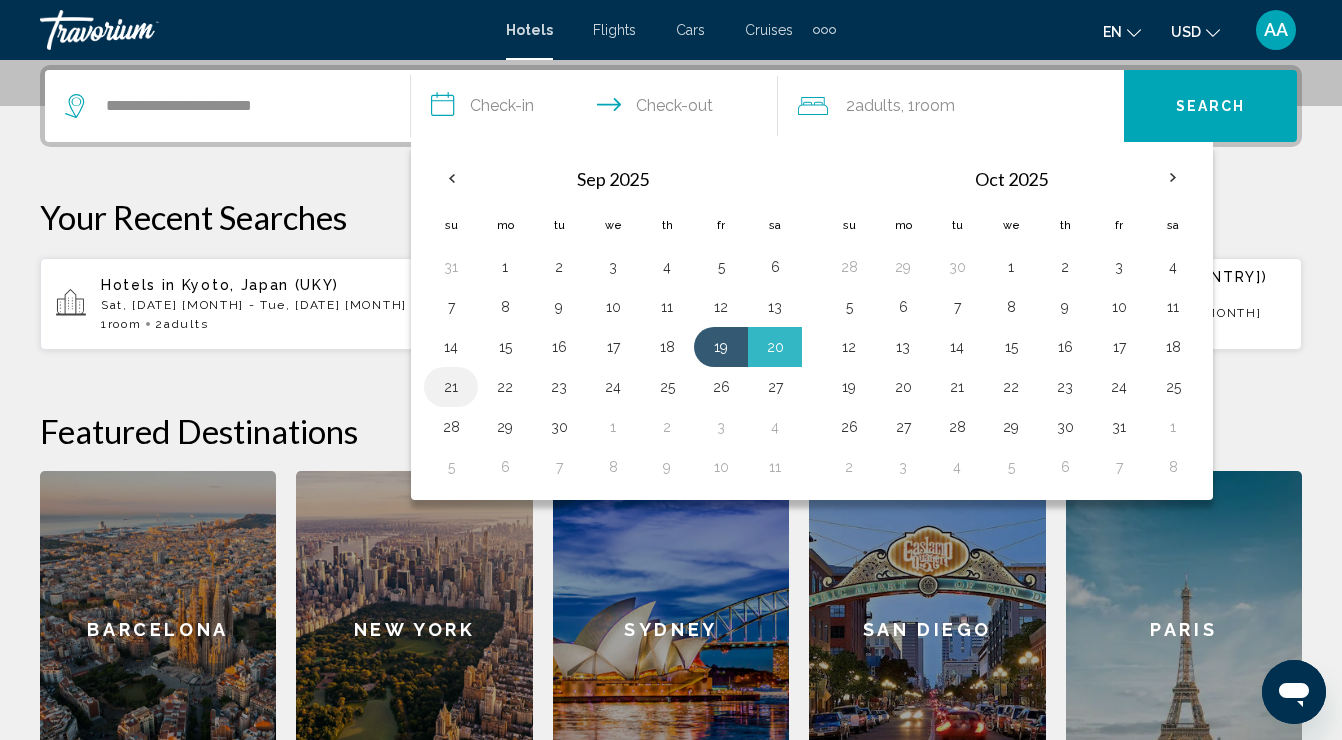 click on "21" at bounding box center [451, 387] 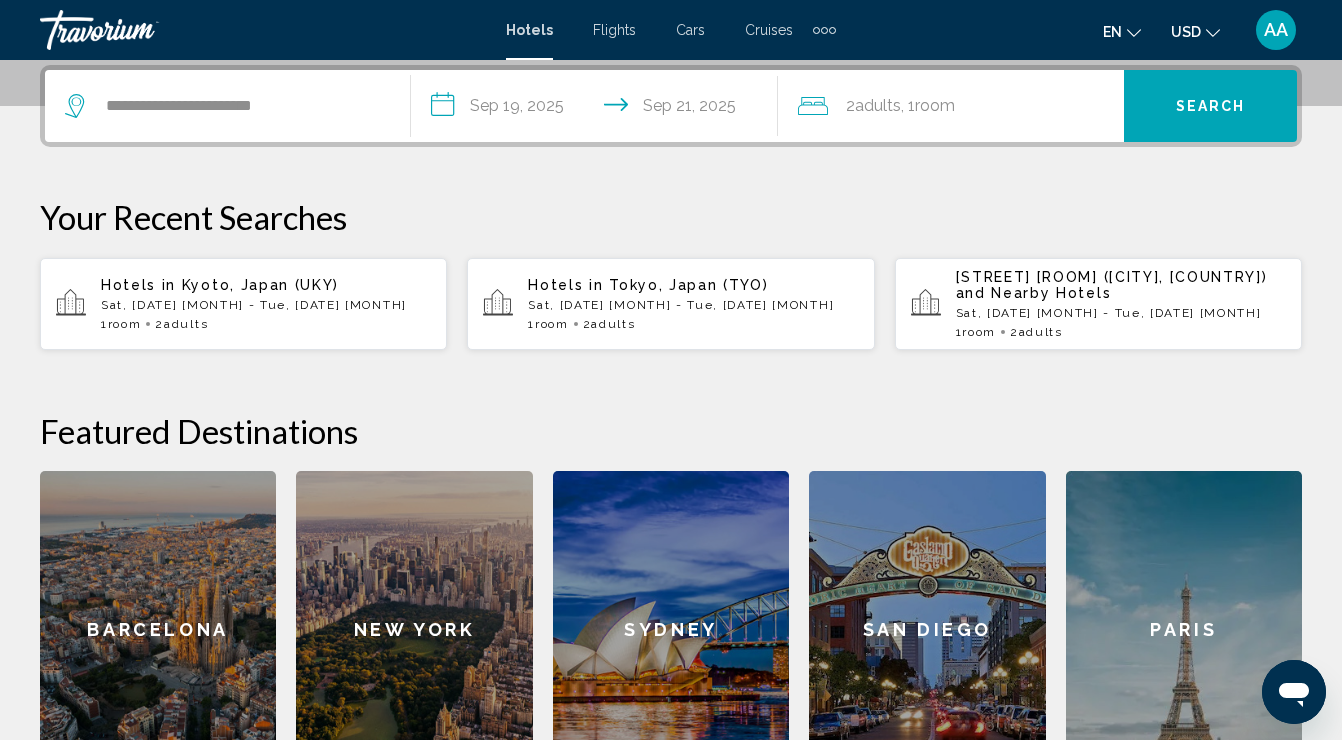 click on "Search" at bounding box center (1210, 106) 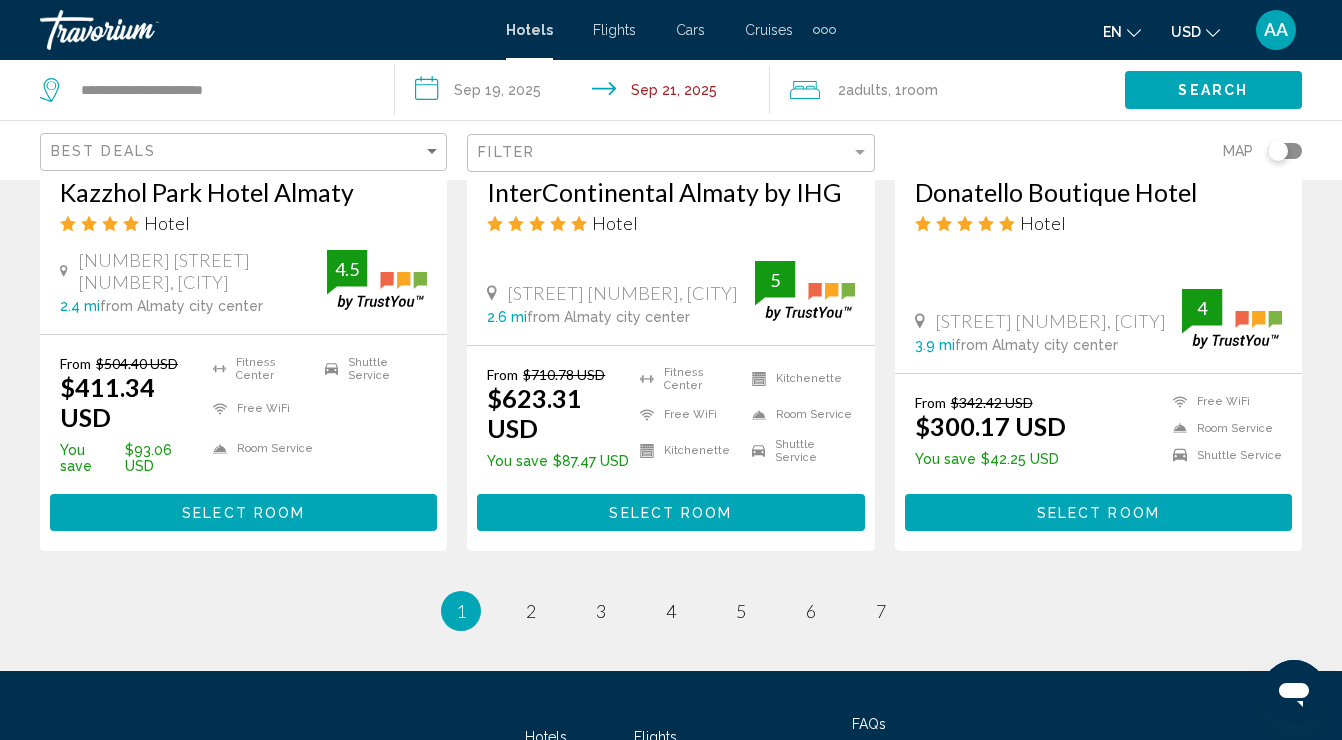 scroll, scrollTop: 2816, scrollLeft: 0, axis: vertical 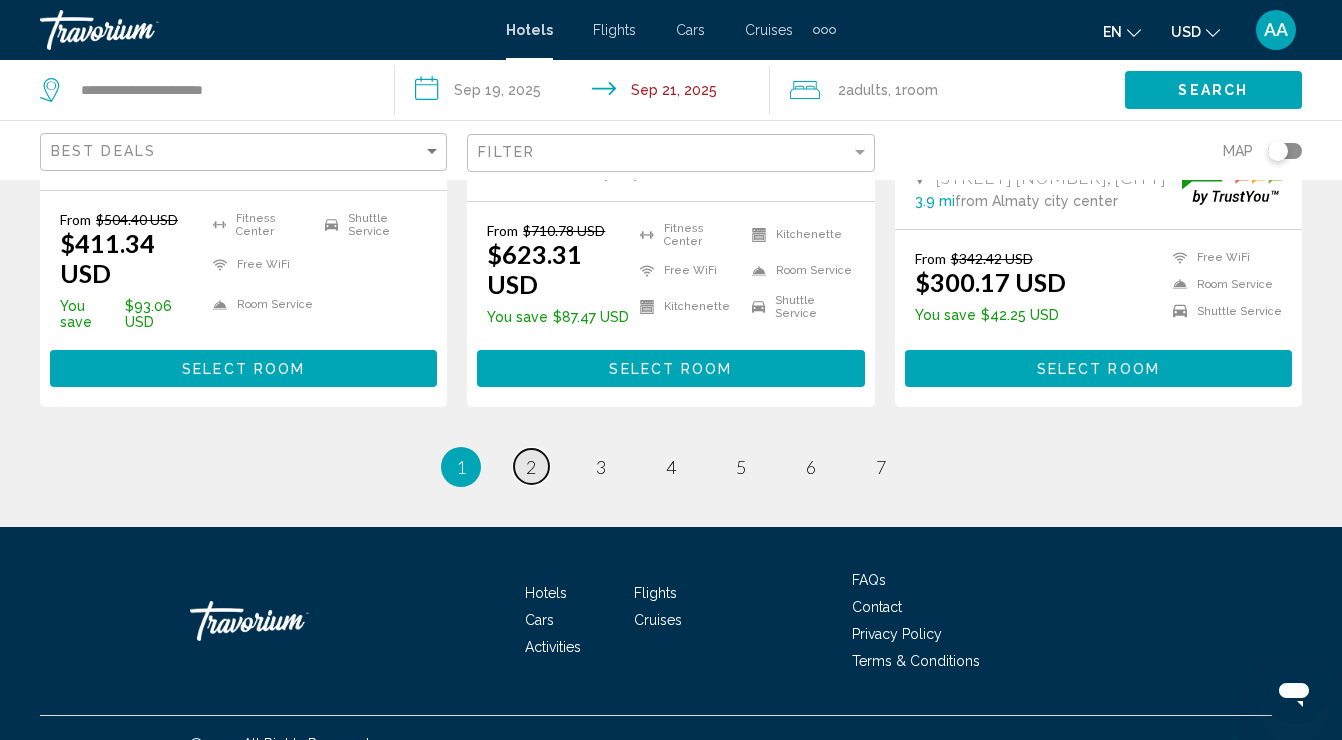 click on "2" at bounding box center (531, 467) 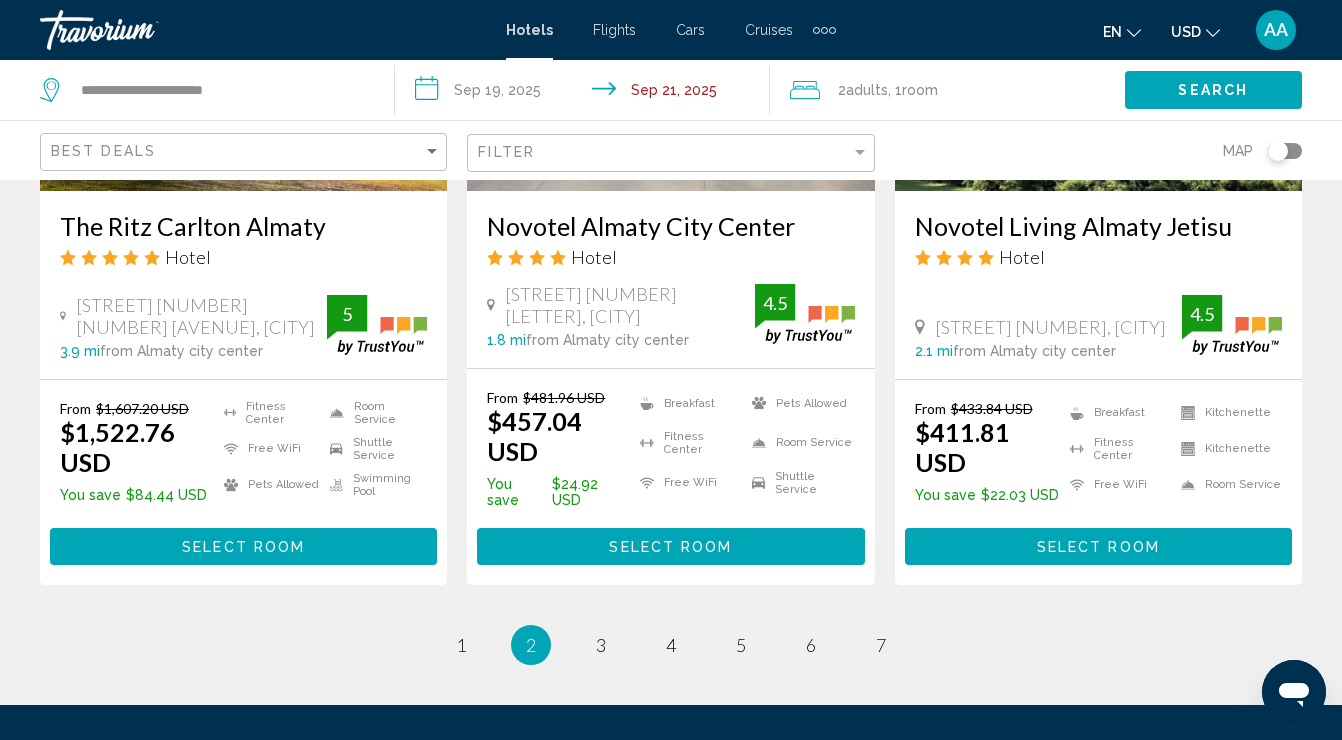 scroll, scrollTop: 2777, scrollLeft: 0, axis: vertical 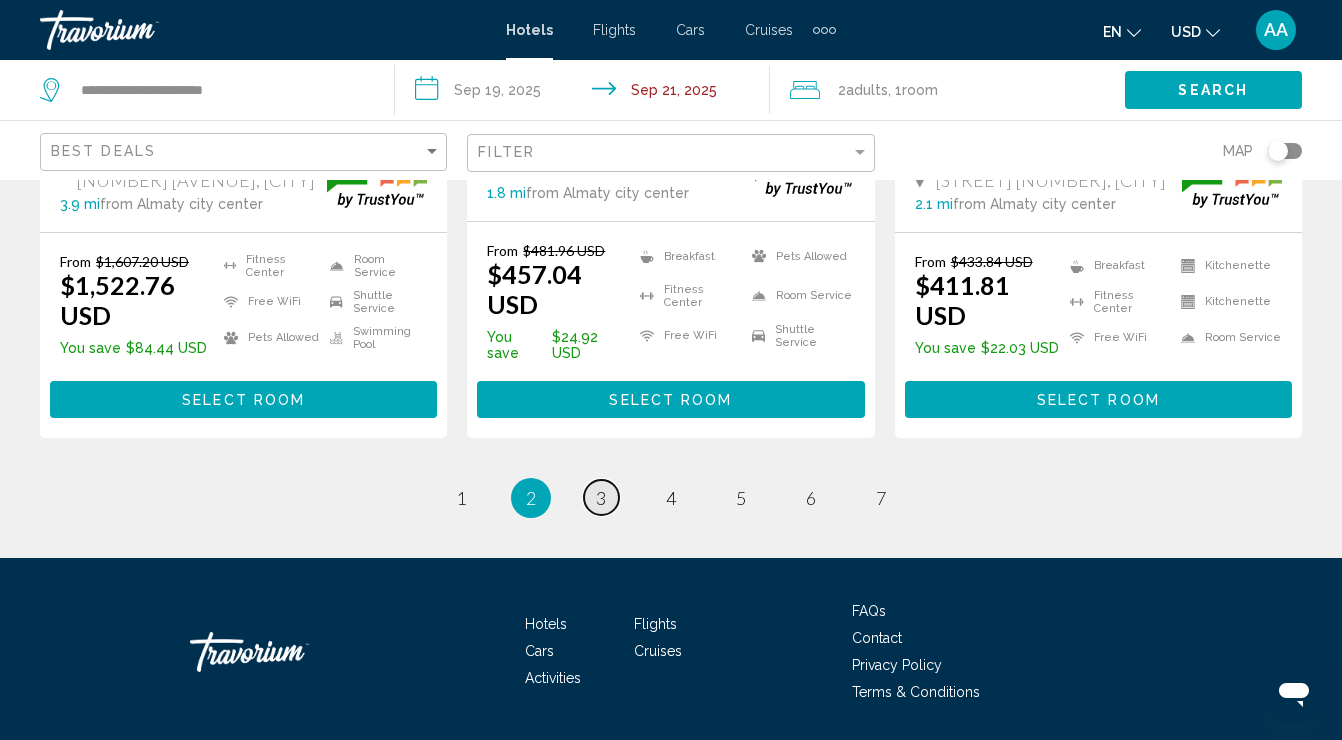 click on "3" at bounding box center [601, 498] 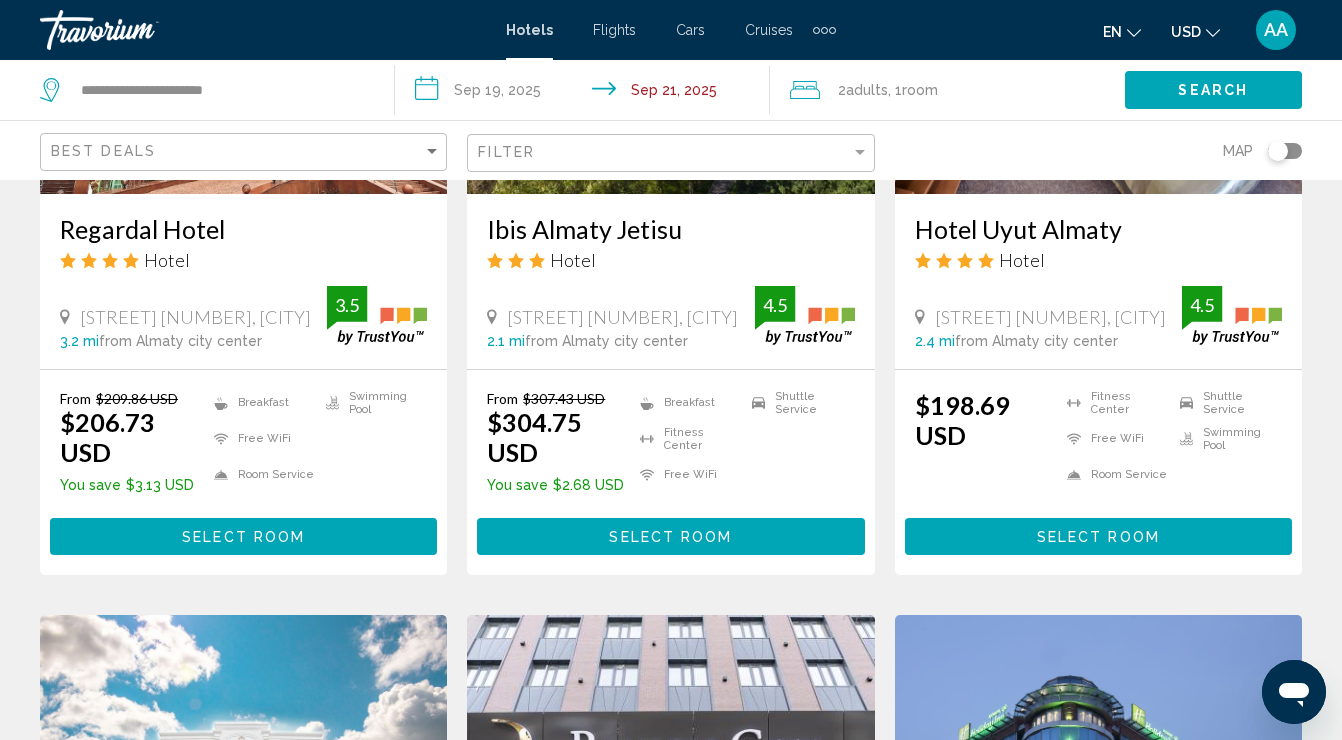 scroll, scrollTop: 2119, scrollLeft: 0, axis: vertical 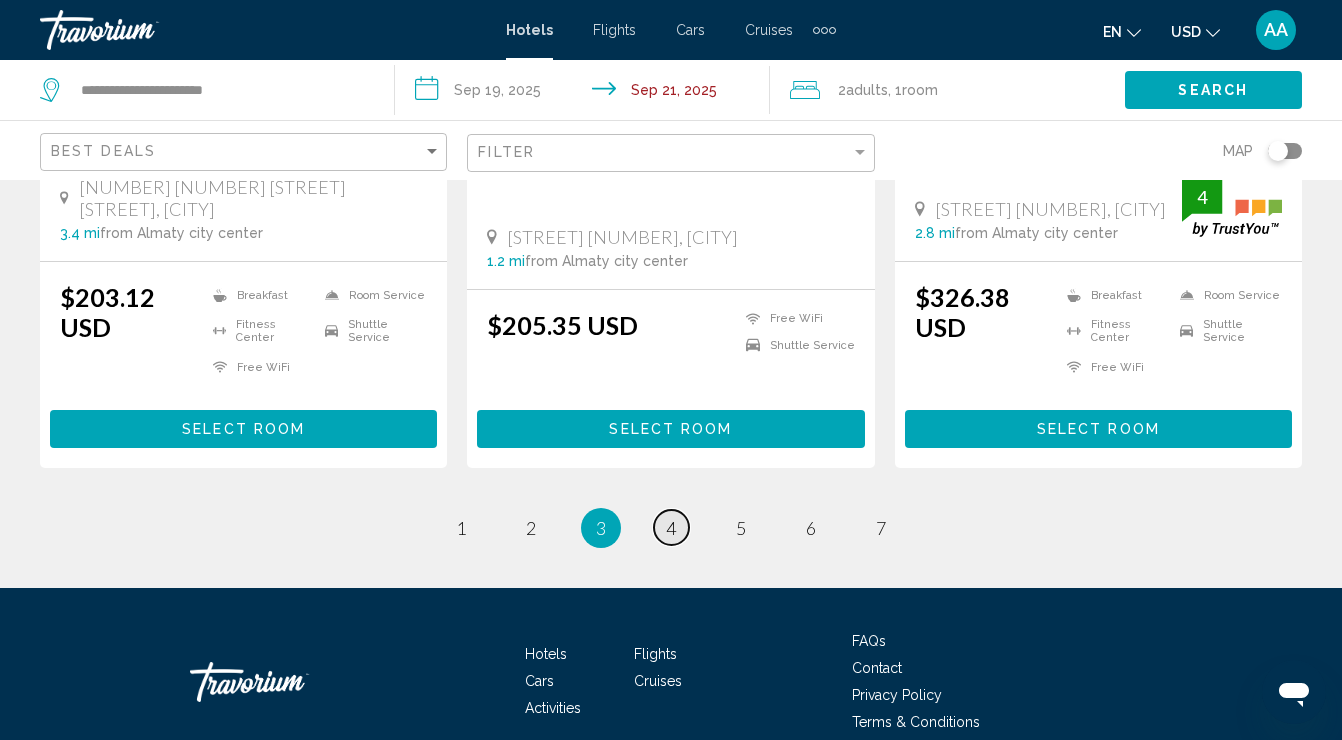click on "page  4" at bounding box center (671, 527) 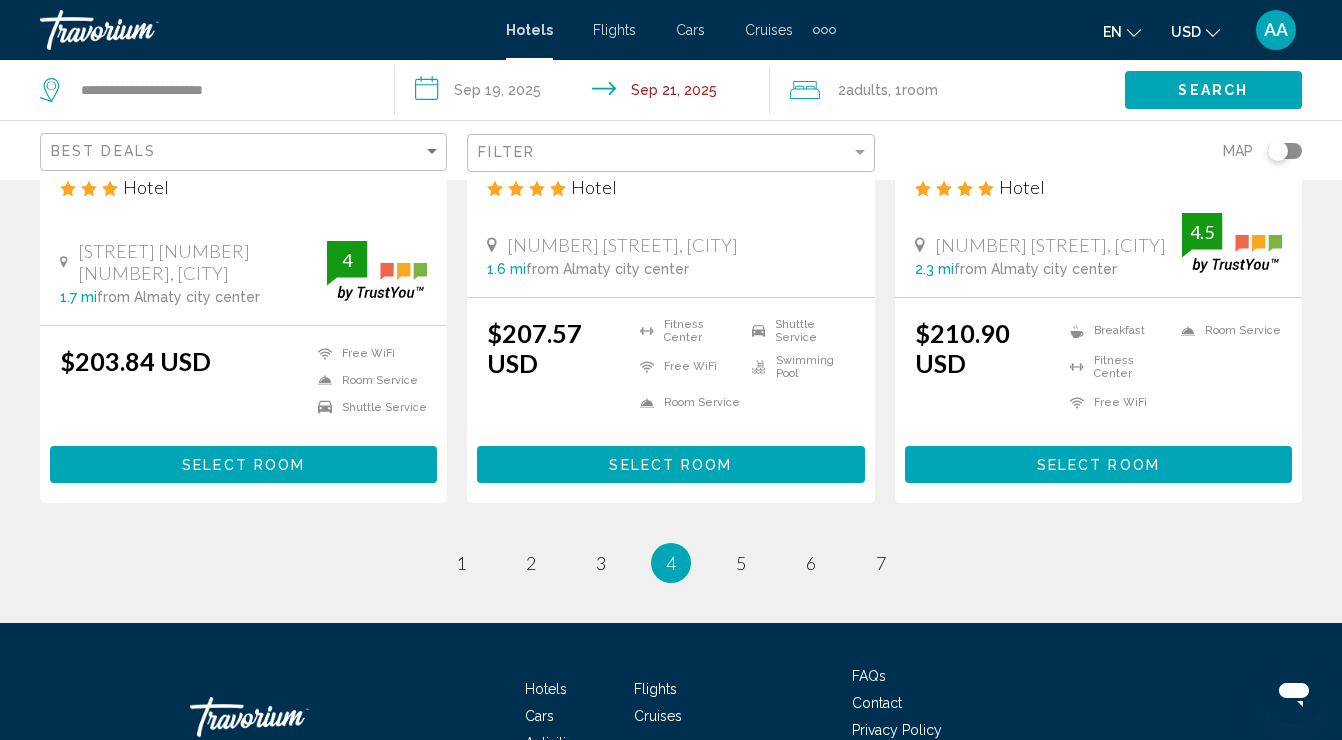 scroll, scrollTop: 2762, scrollLeft: 0, axis: vertical 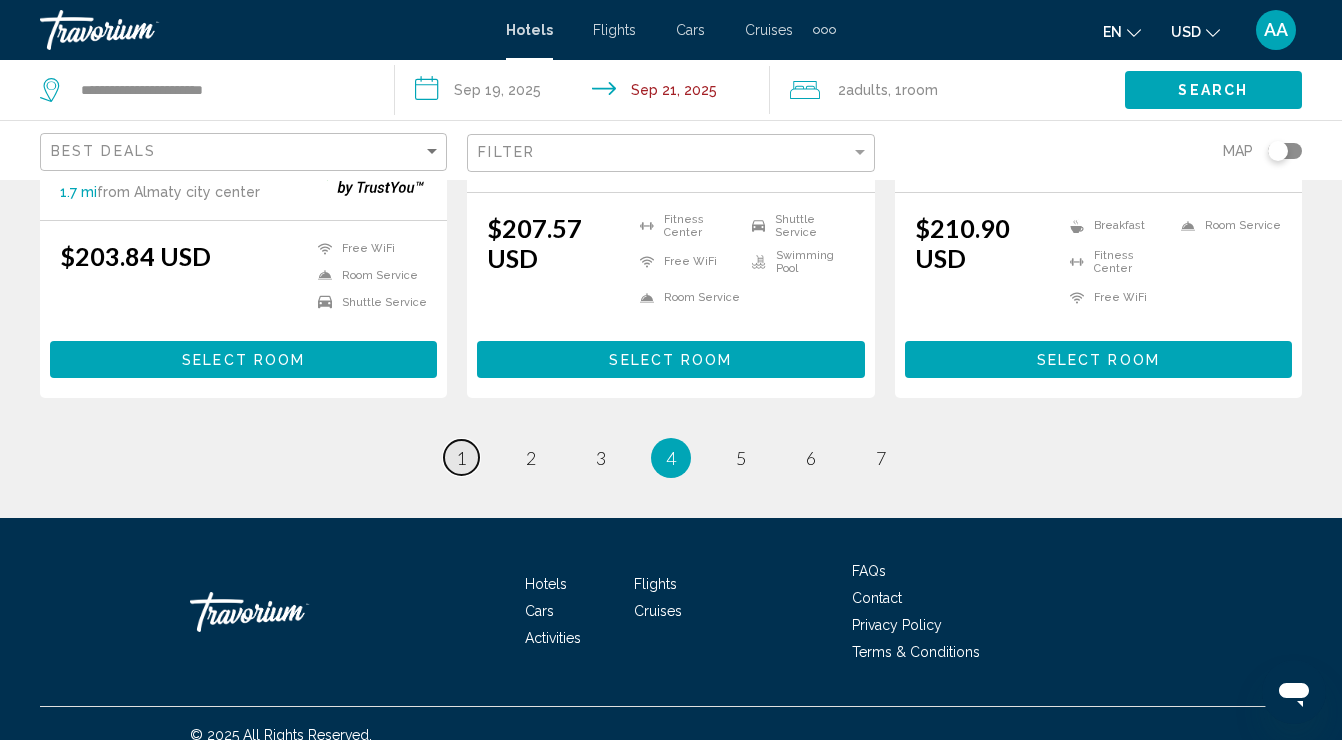 click on "page  1" at bounding box center [461, 457] 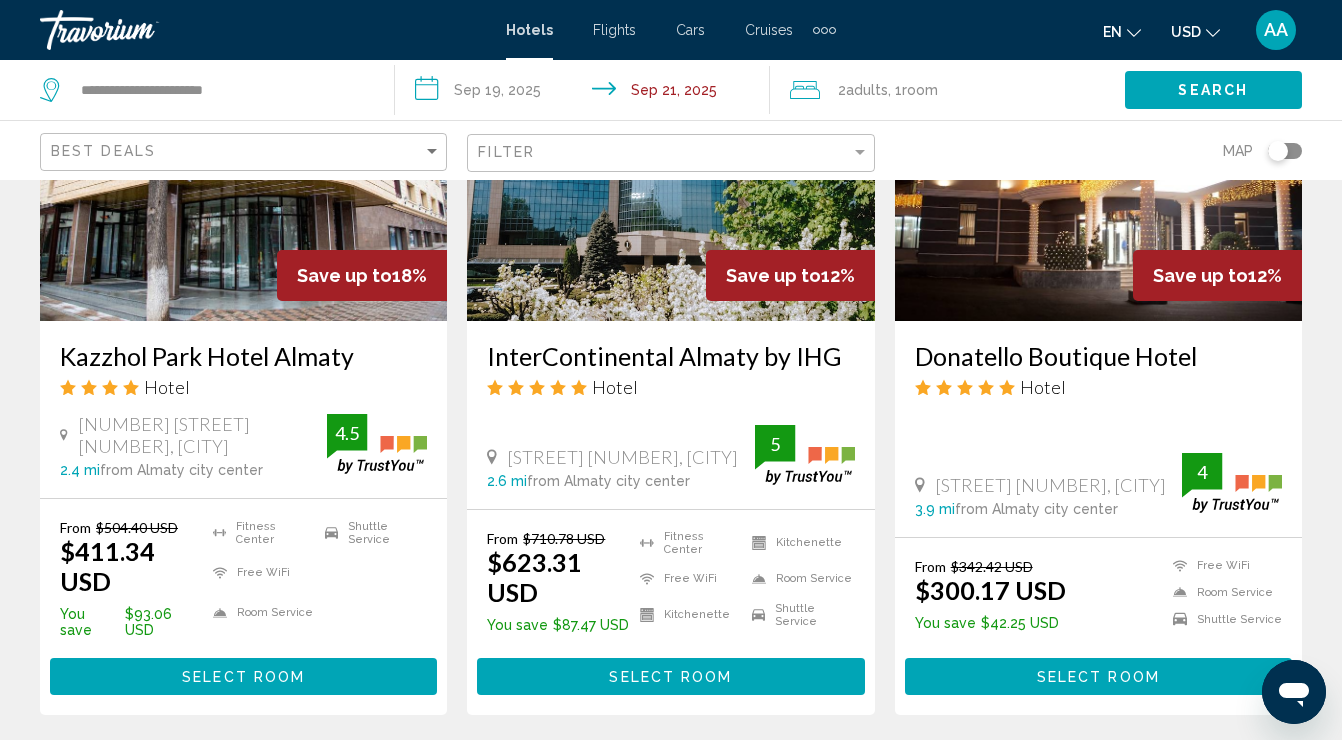 scroll, scrollTop: 2496, scrollLeft: 0, axis: vertical 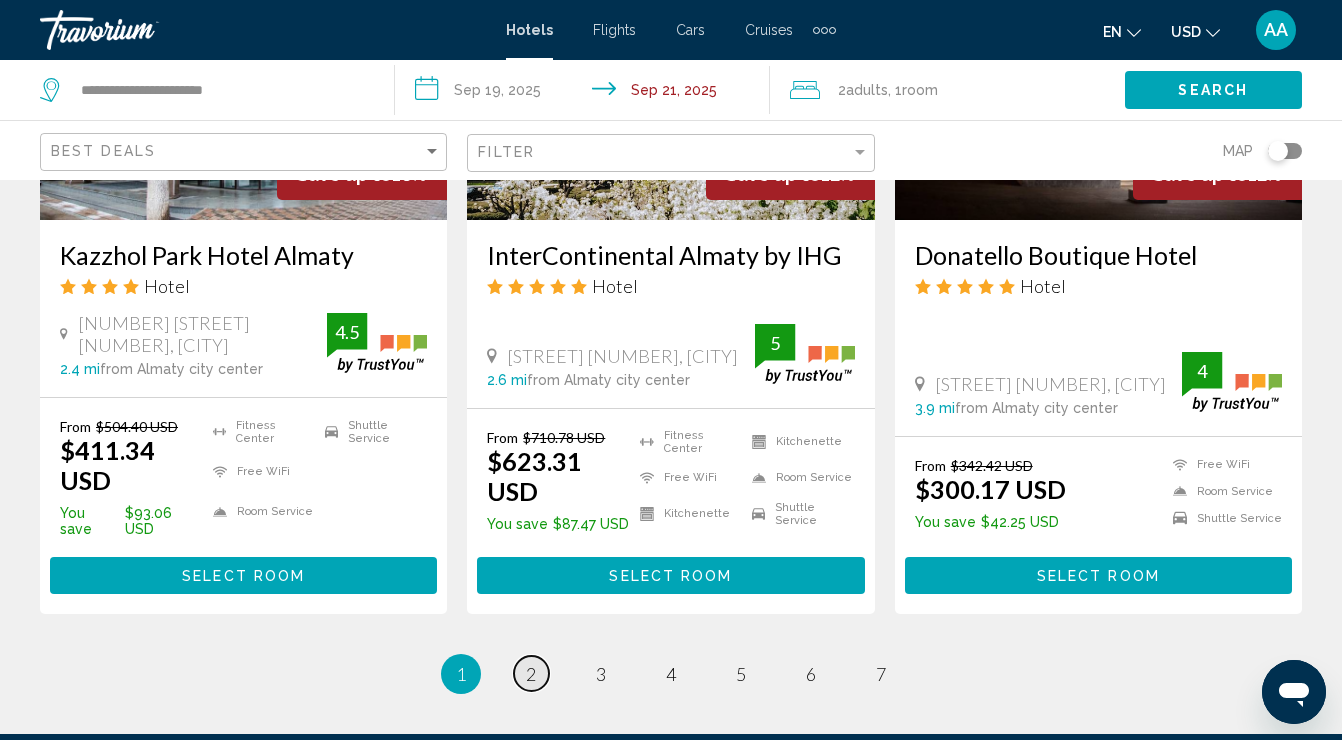 click on "page  2" at bounding box center [531, 673] 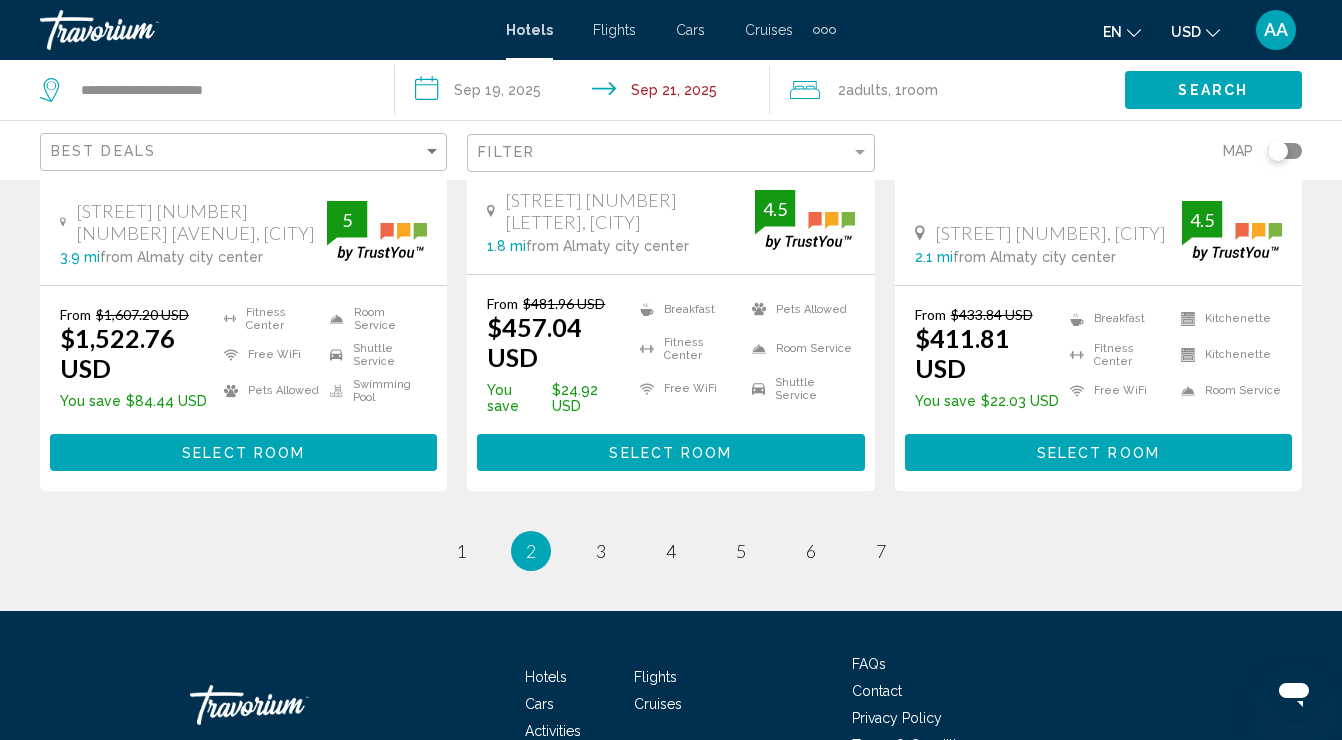 scroll, scrollTop: 2671, scrollLeft: 0, axis: vertical 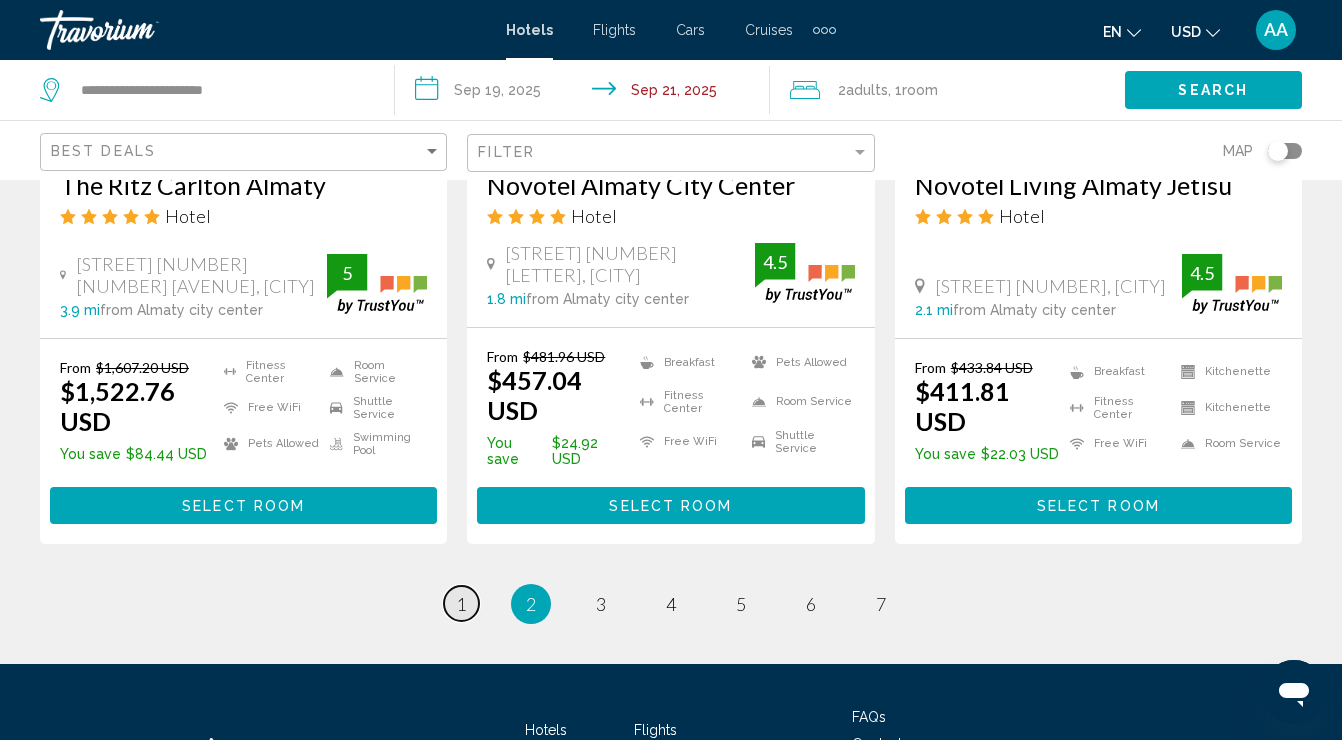 click on "1" at bounding box center [461, 604] 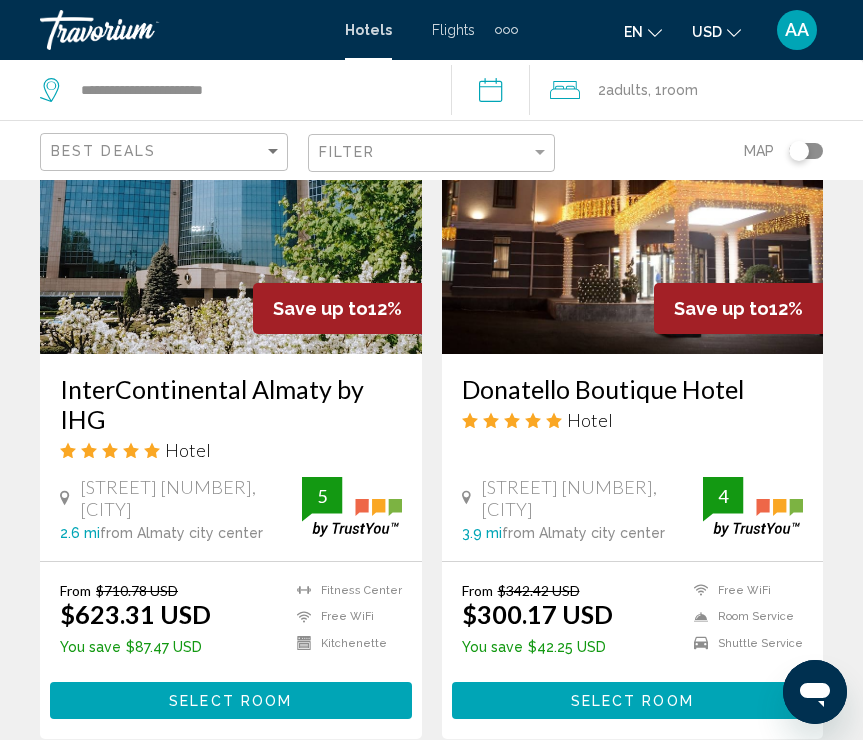 scroll, scrollTop: 3822, scrollLeft: 0, axis: vertical 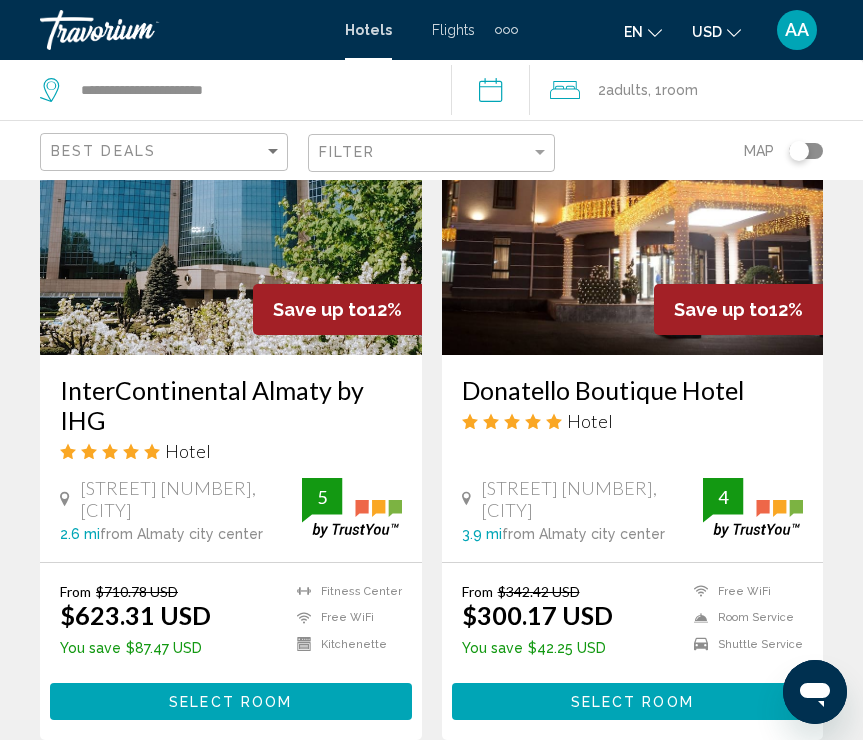 click on "Save up to  12%   [COMPANY] by IHG
Hotel
[NUMBER] [STREET], [CITY] [POSTAL_CODE] [DISTANCE] from [CITY] city center from $[PRICE] USD $[PRICE] USD  You save  $[PRICE] USD
Fitness Center
Free WiFi
Kitchenette
Kitchenette
Room Service
Shuttle Service  5 Select Room" at bounding box center (231, 387) 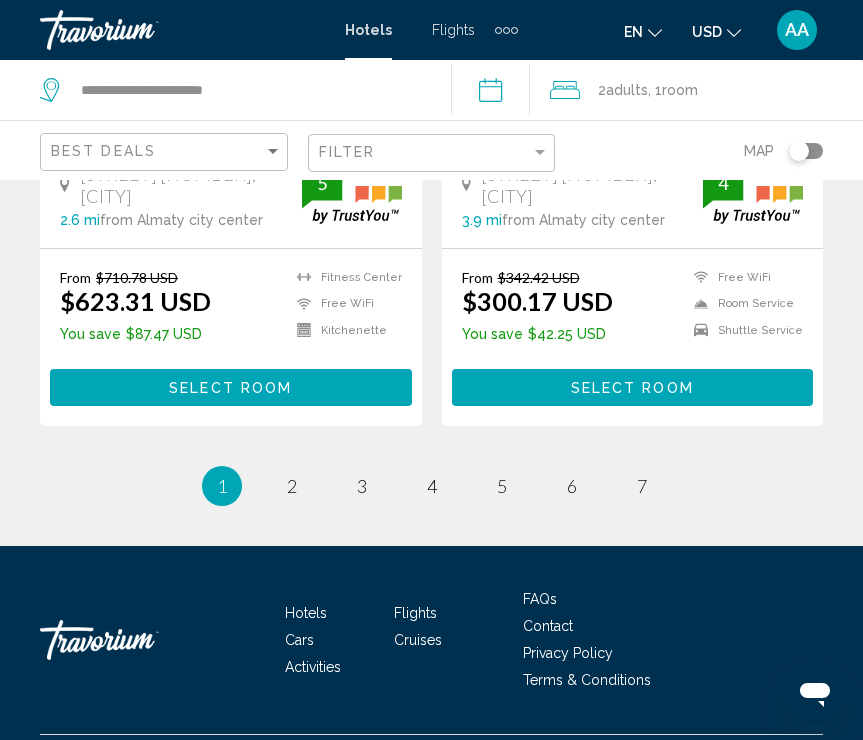 scroll, scrollTop: 4146, scrollLeft: 0, axis: vertical 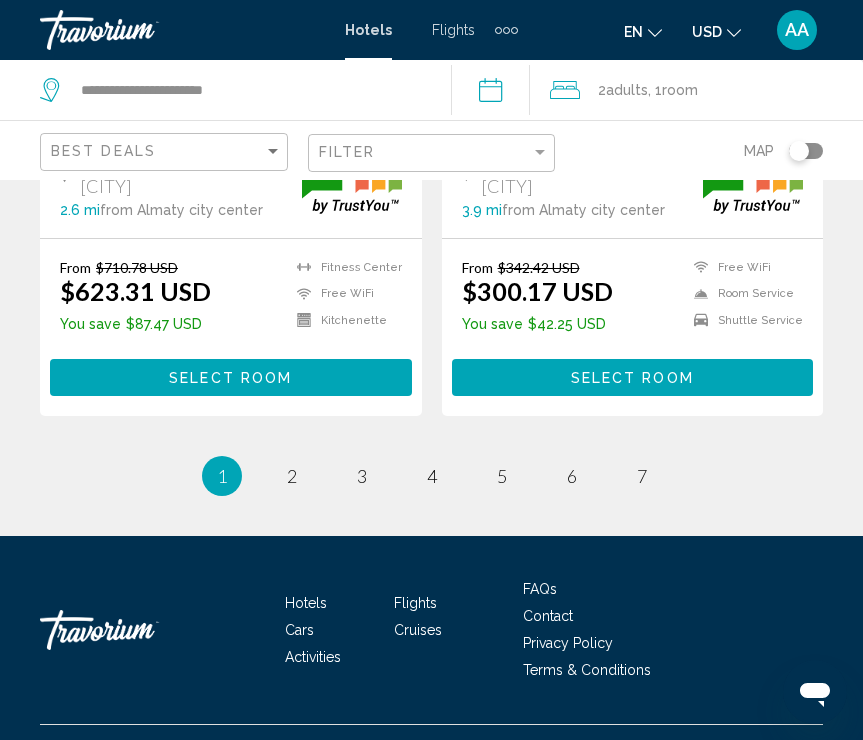click on "page  2" at bounding box center [292, 476] 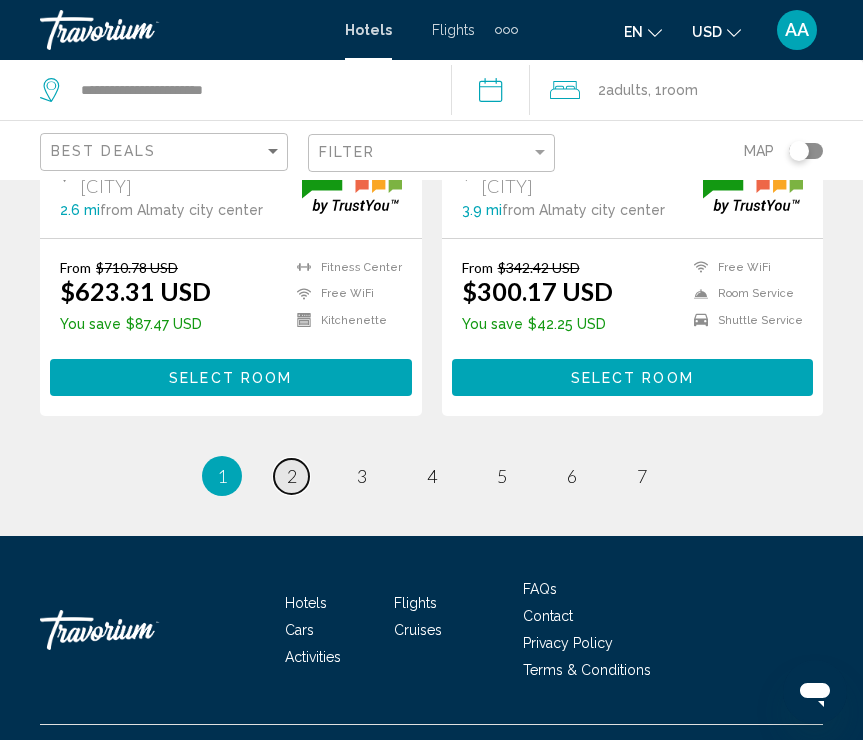 click on "page  2" at bounding box center [291, 476] 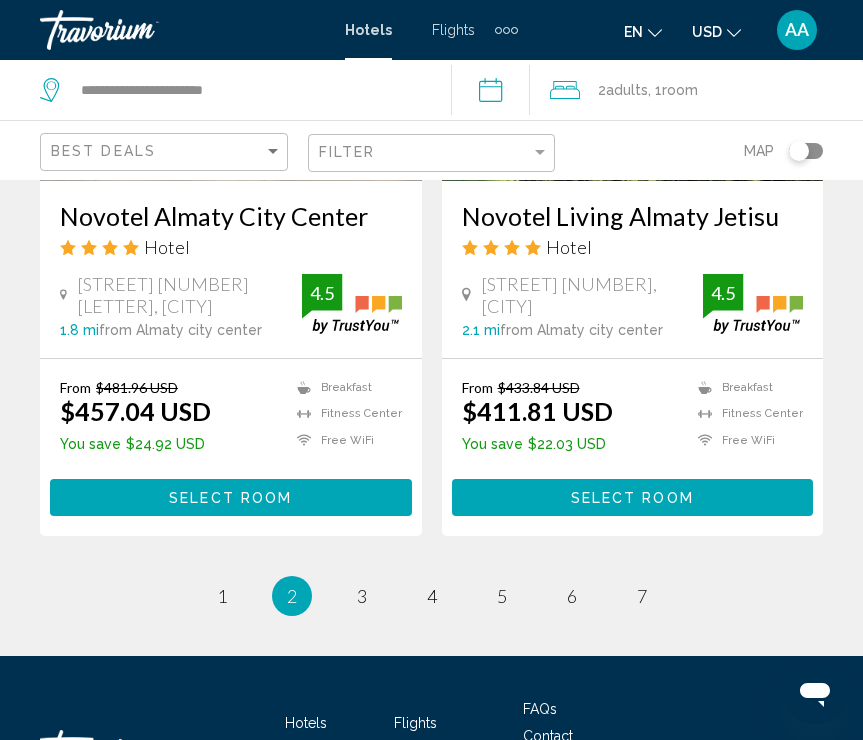 scroll, scrollTop: 3991, scrollLeft: 0, axis: vertical 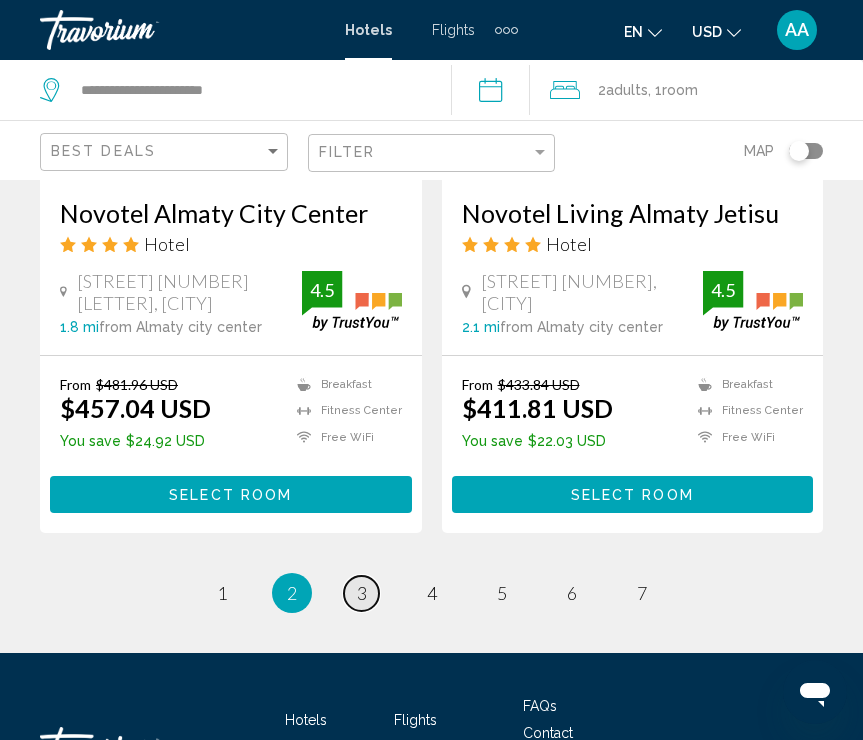 click on "3" at bounding box center [362, 593] 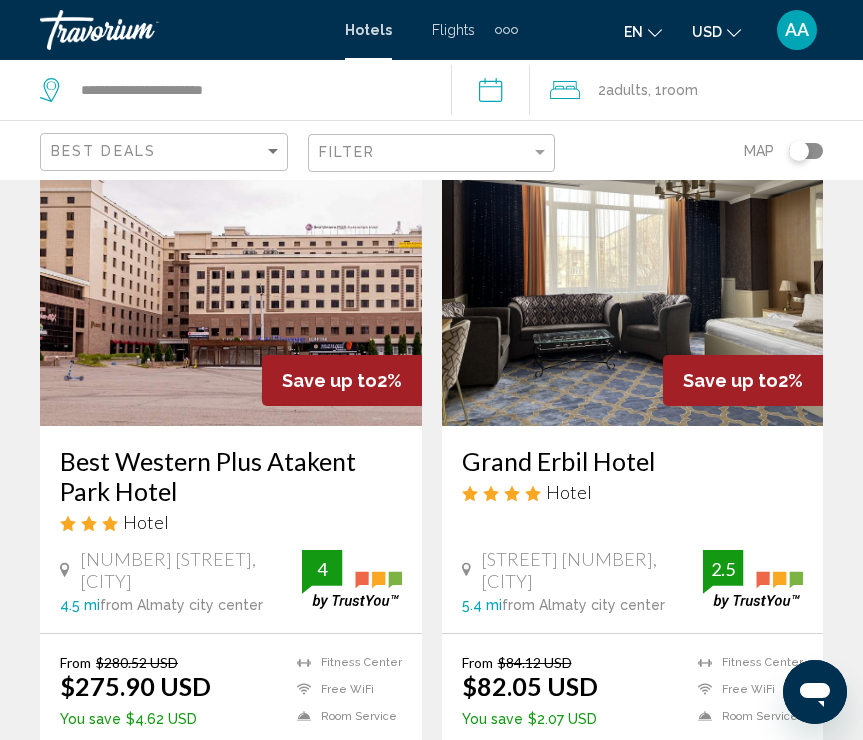 scroll, scrollTop: 858, scrollLeft: 0, axis: vertical 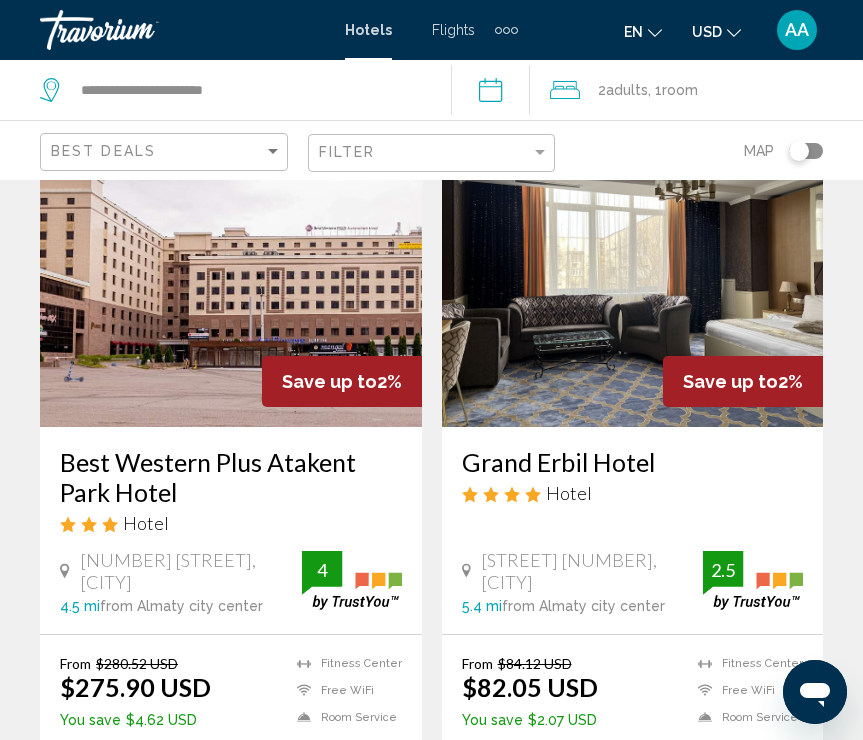 click at bounding box center [231, 267] 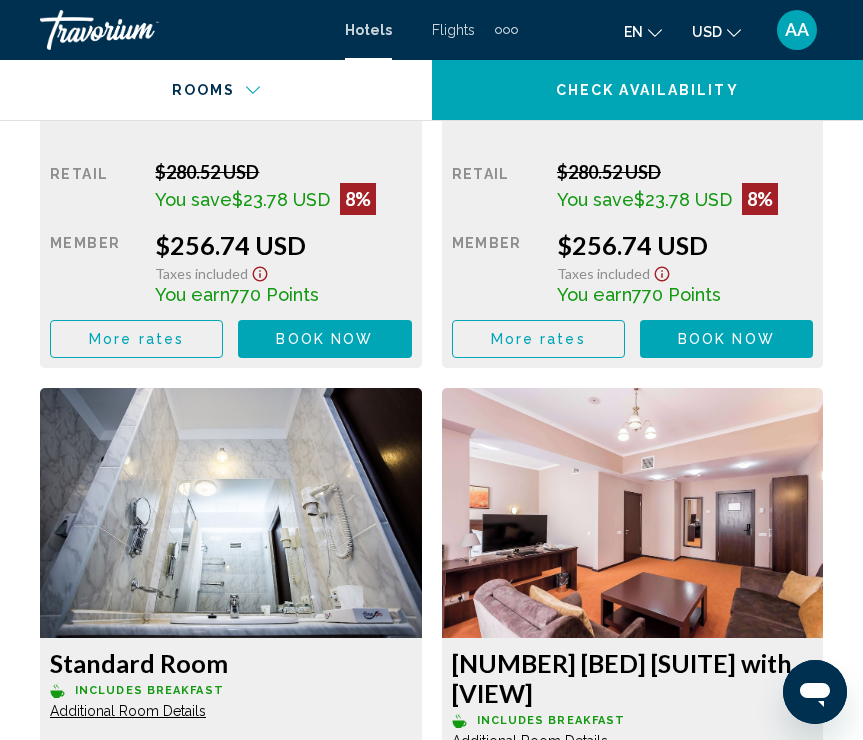 scroll, scrollTop: 4814, scrollLeft: 0, axis: vertical 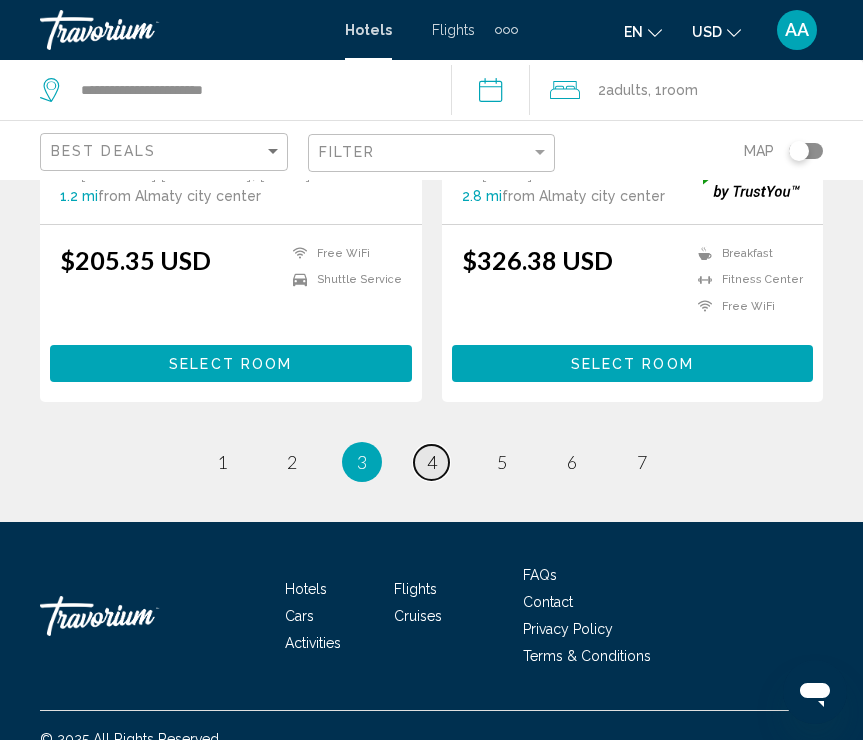 click on "4" at bounding box center [432, 462] 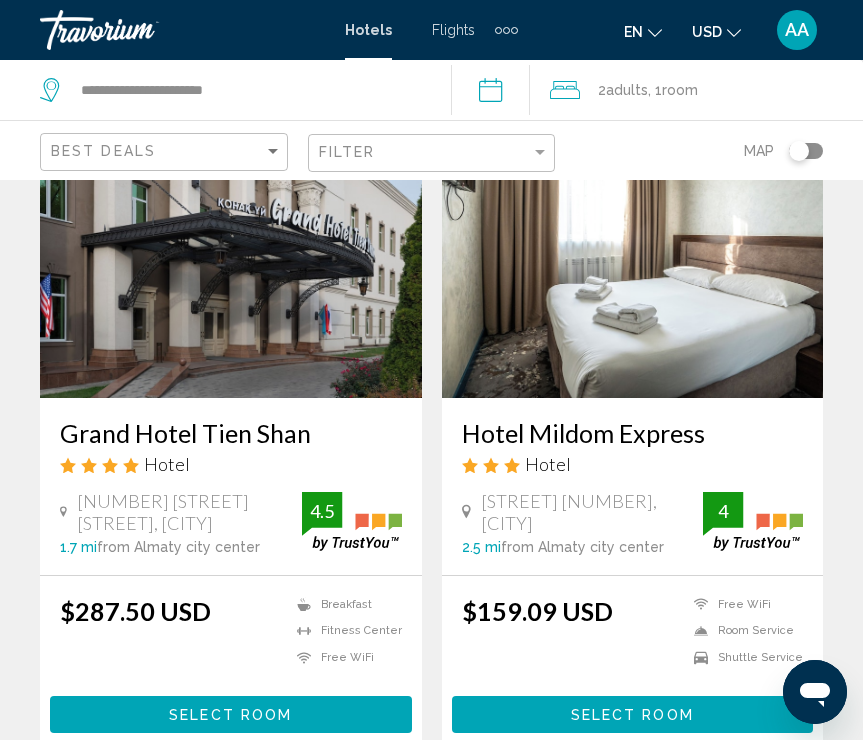 scroll, scrollTop: 0, scrollLeft: 0, axis: both 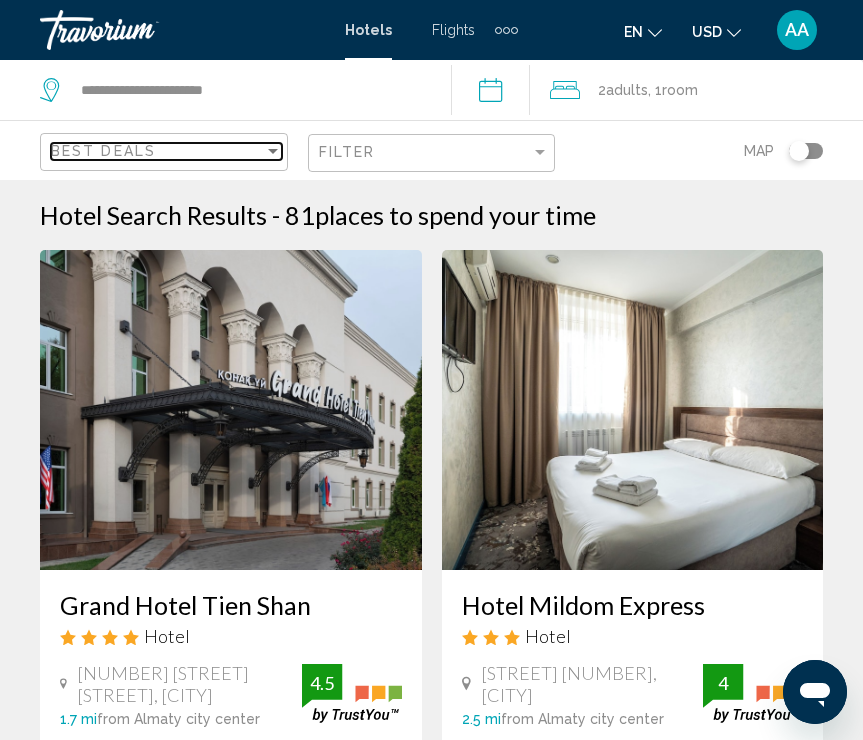 click on "Best Deals" at bounding box center [157, 151] 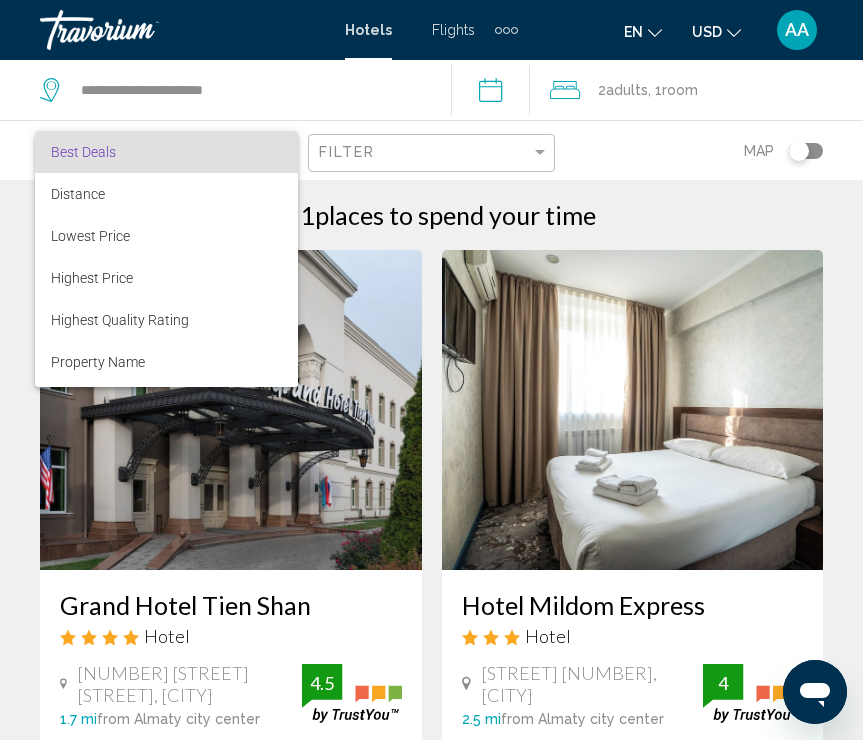 click on "Best Deals" at bounding box center [166, 152] 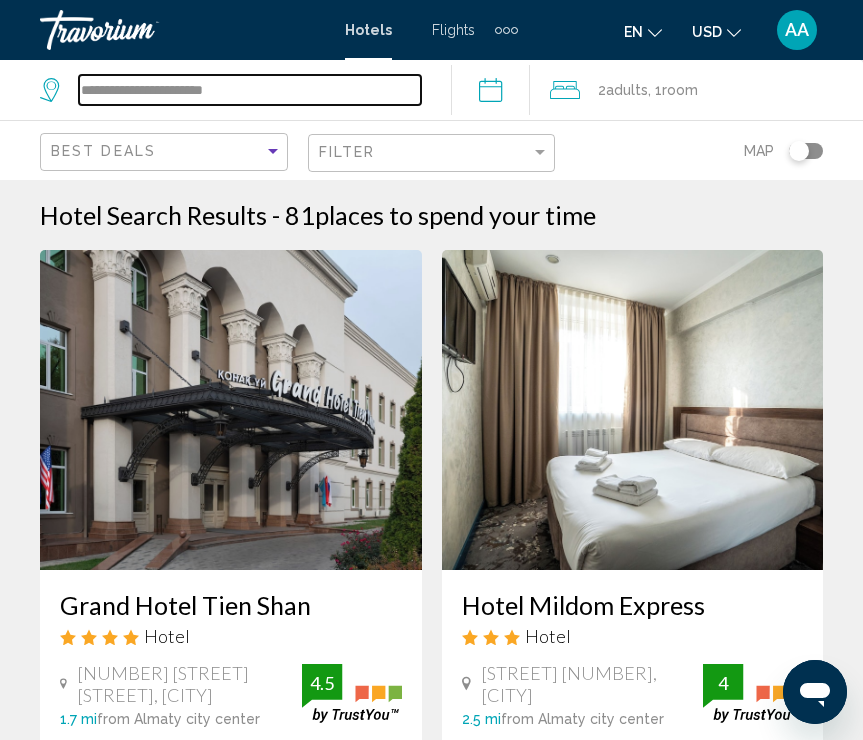 click on "**********" at bounding box center [250, 90] 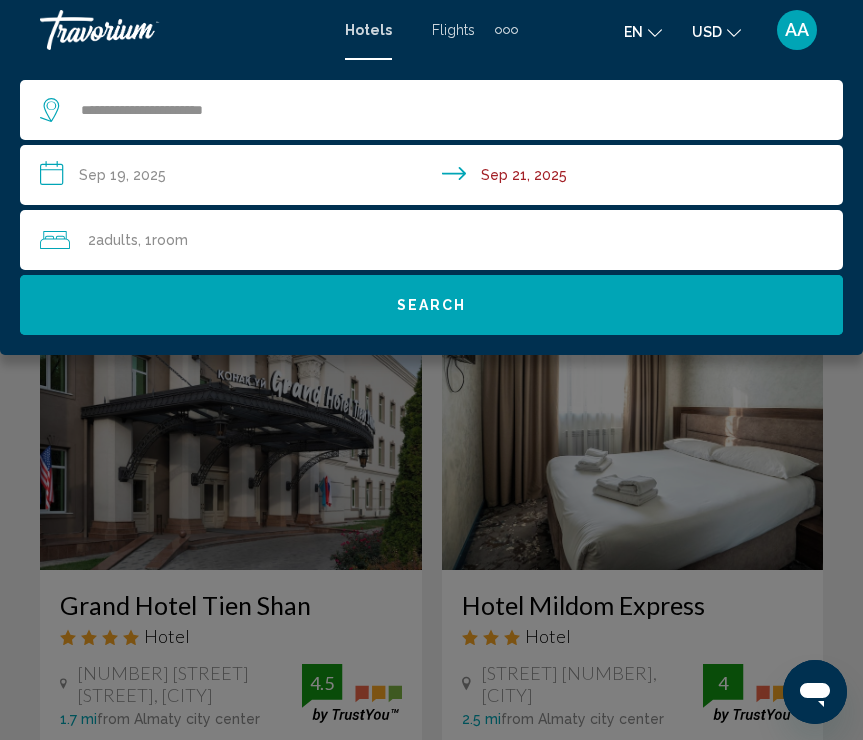 click on "Search" 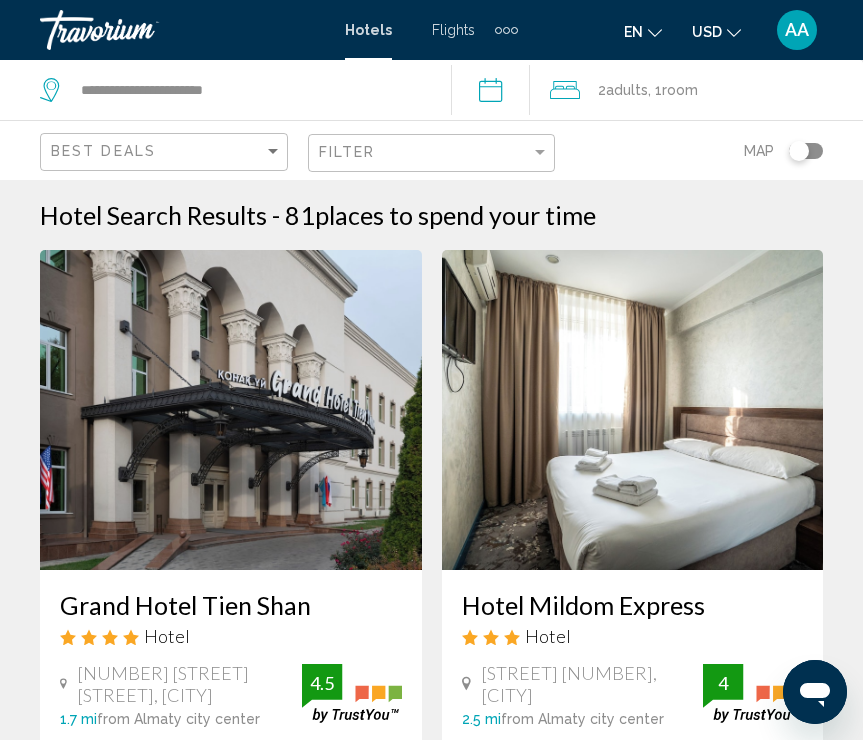 click on "2  Adult Adults" 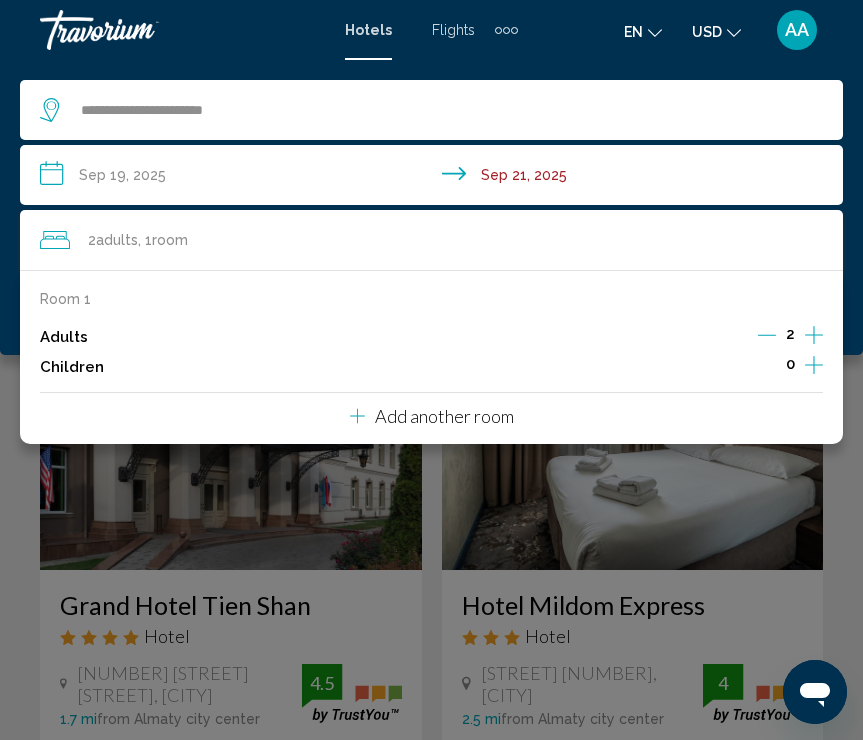 click on "**********" at bounding box center (435, 178) 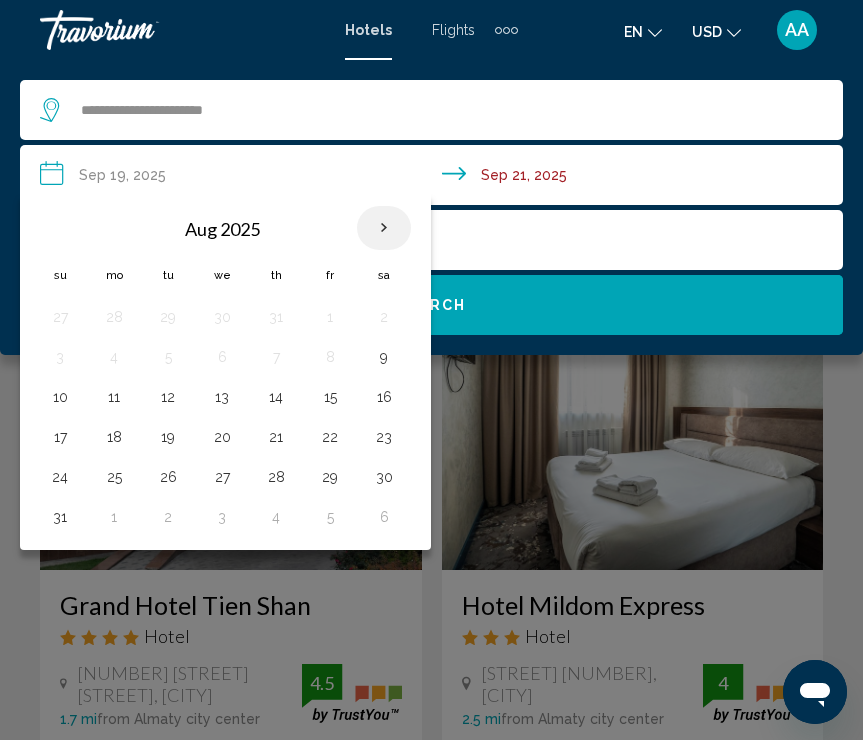 click at bounding box center [384, 228] 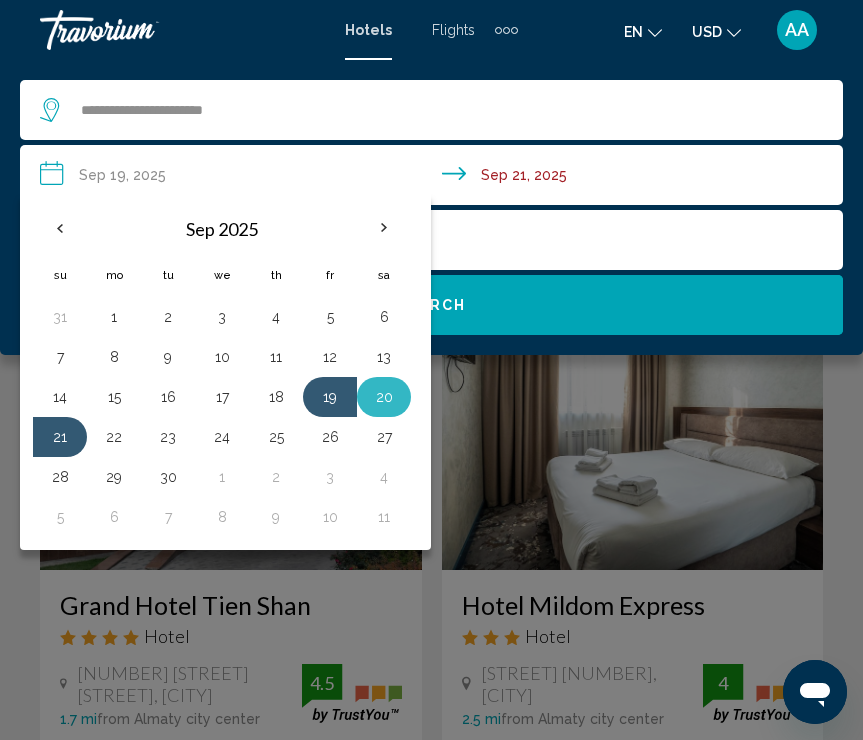 click on "20" at bounding box center [384, 397] 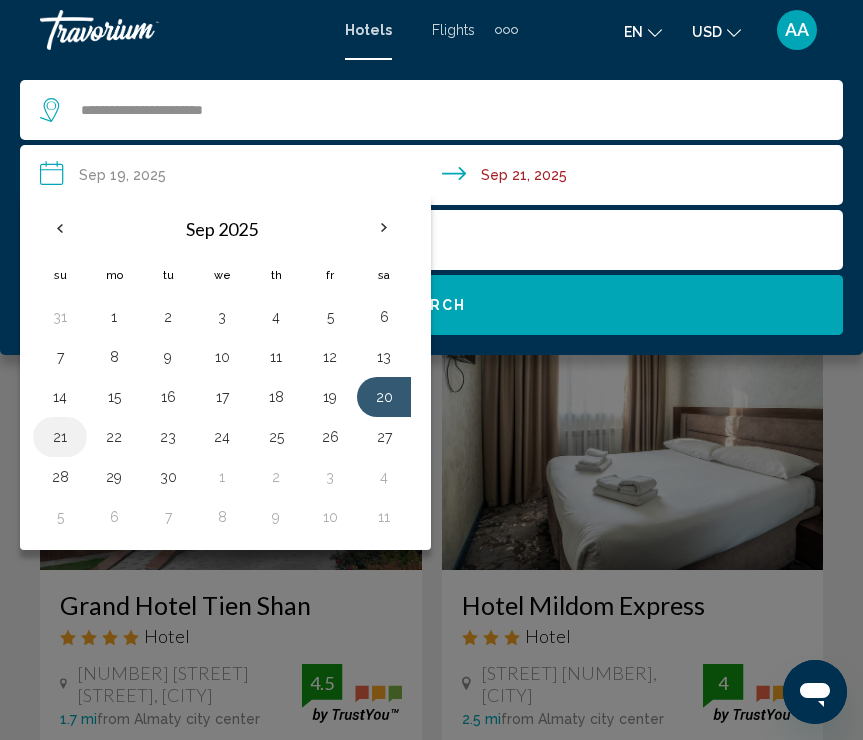 click on "21" at bounding box center (60, 437) 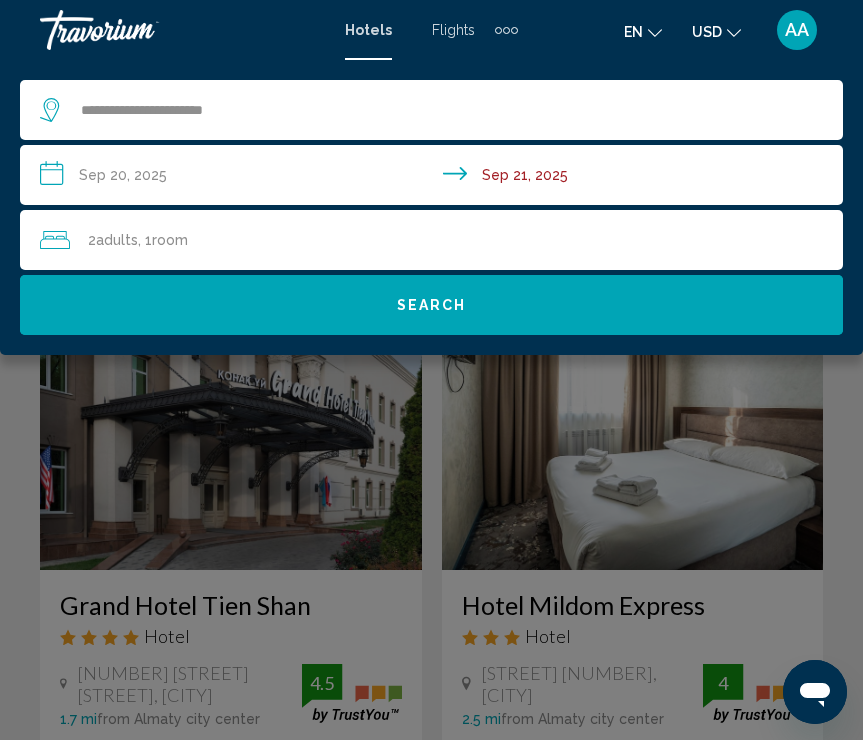 click on "Search" 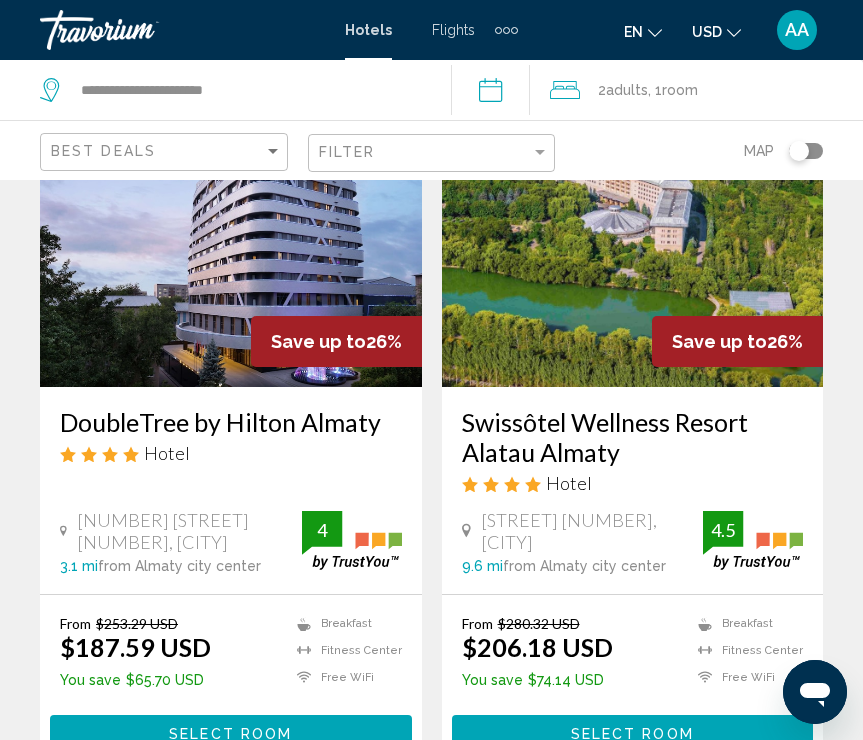 scroll, scrollTop: 918, scrollLeft: 0, axis: vertical 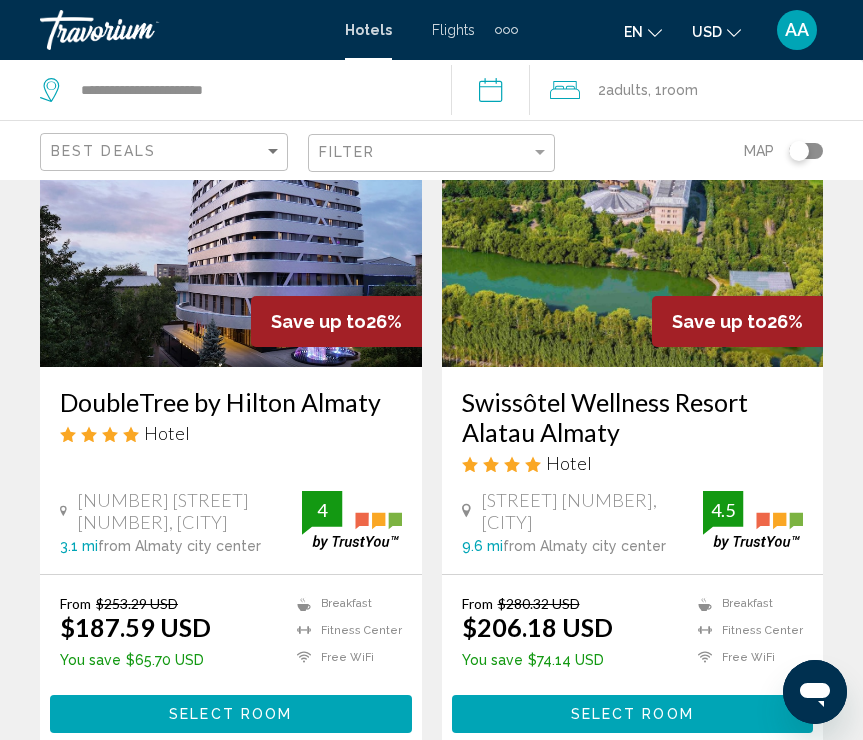 click at bounding box center (231, 207) 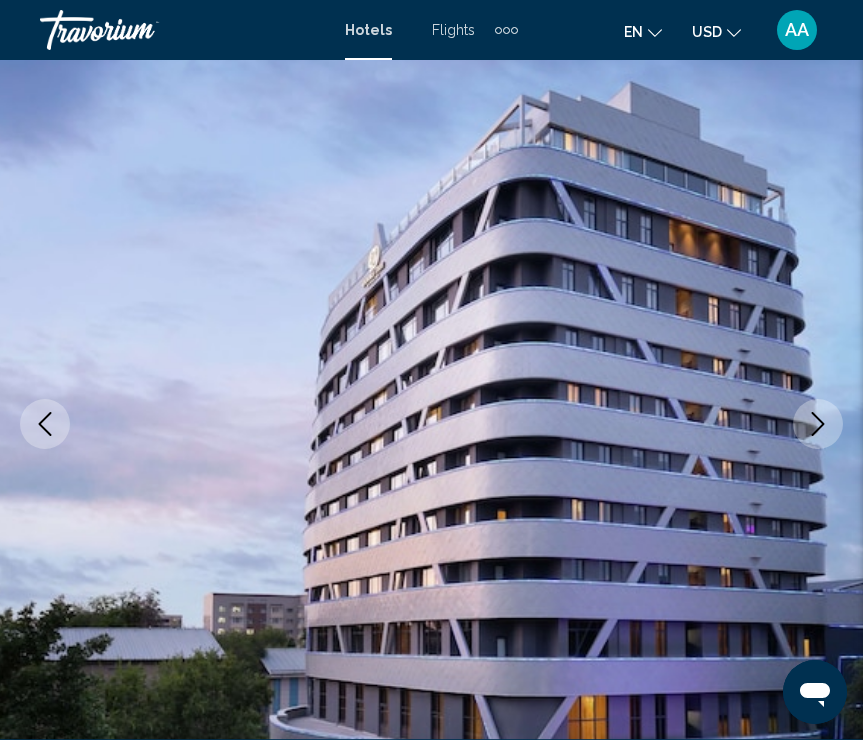 scroll, scrollTop: 0, scrollLeft: 0, axis: both 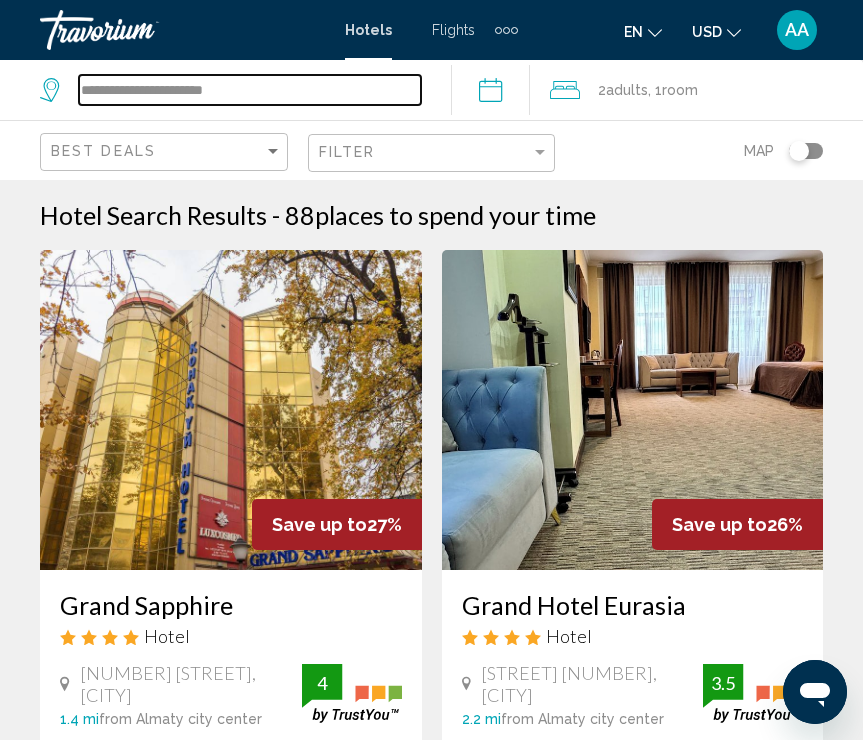 click on "**********" at bounding box center (250, 90) 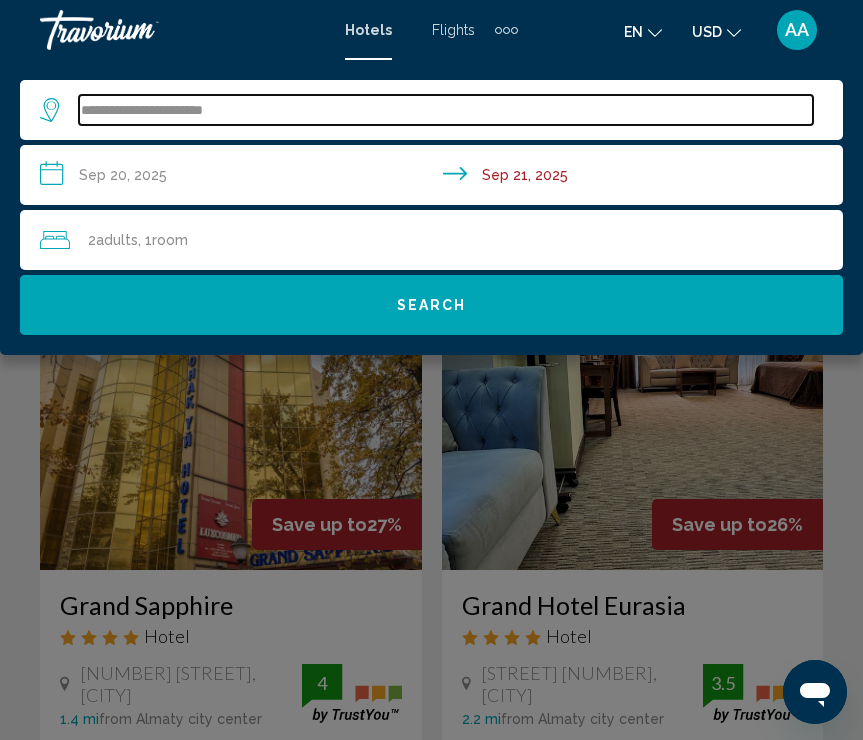 click on "**********" at bounding box center [446, 110] 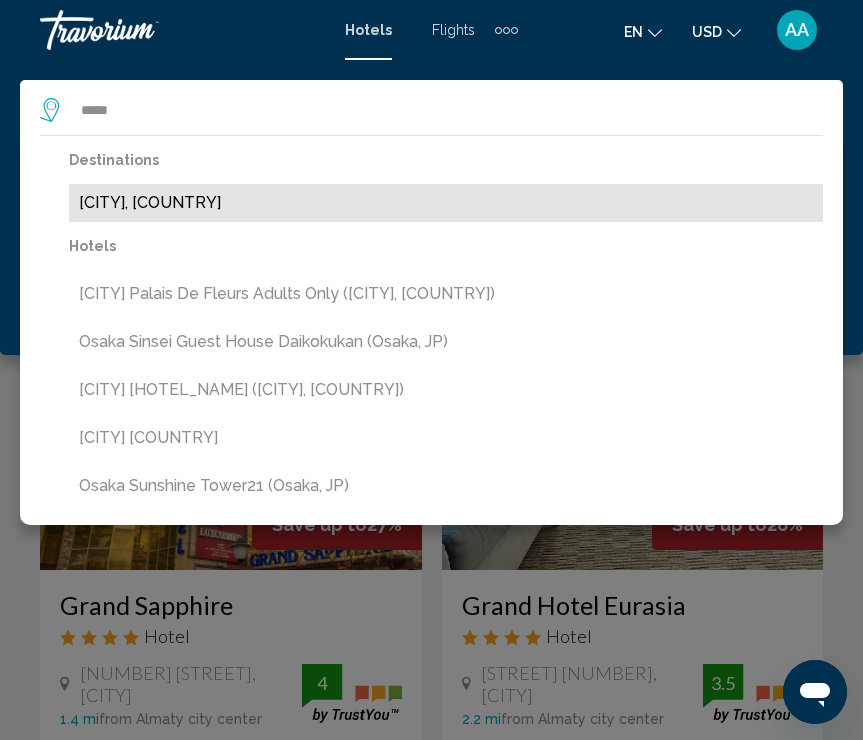 click on "[CITY], [COUNTRY]" at bounding box center (446, 203) 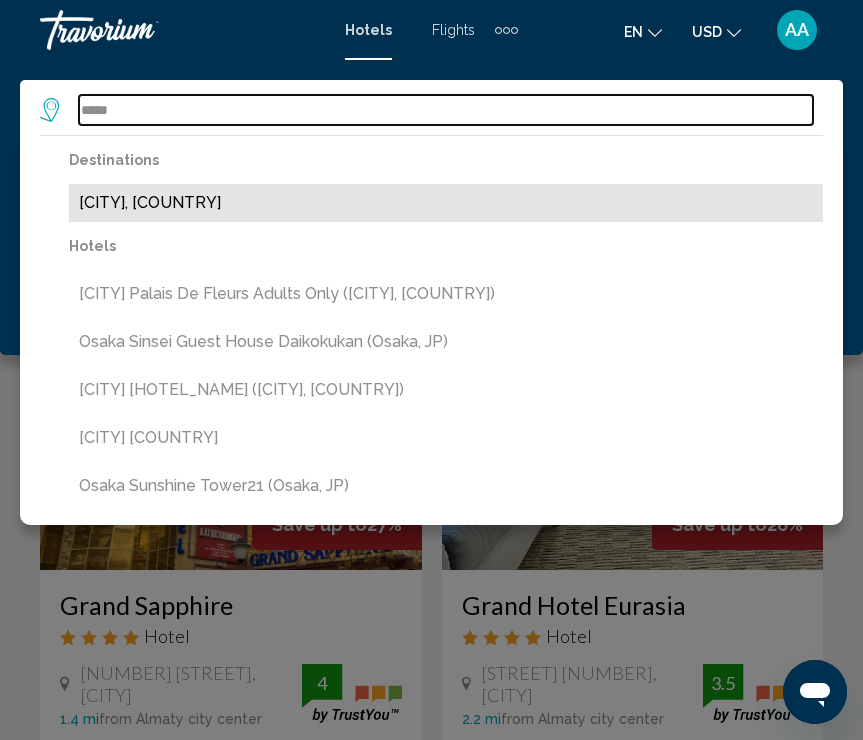 type on "**********" 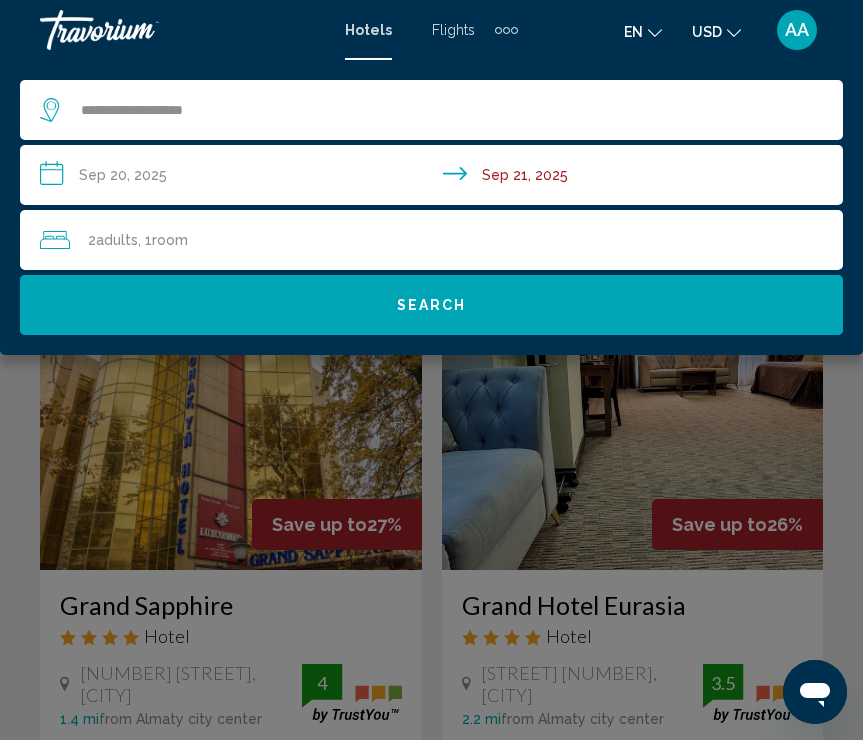 click on "**********" at bounding box center (435, 178) 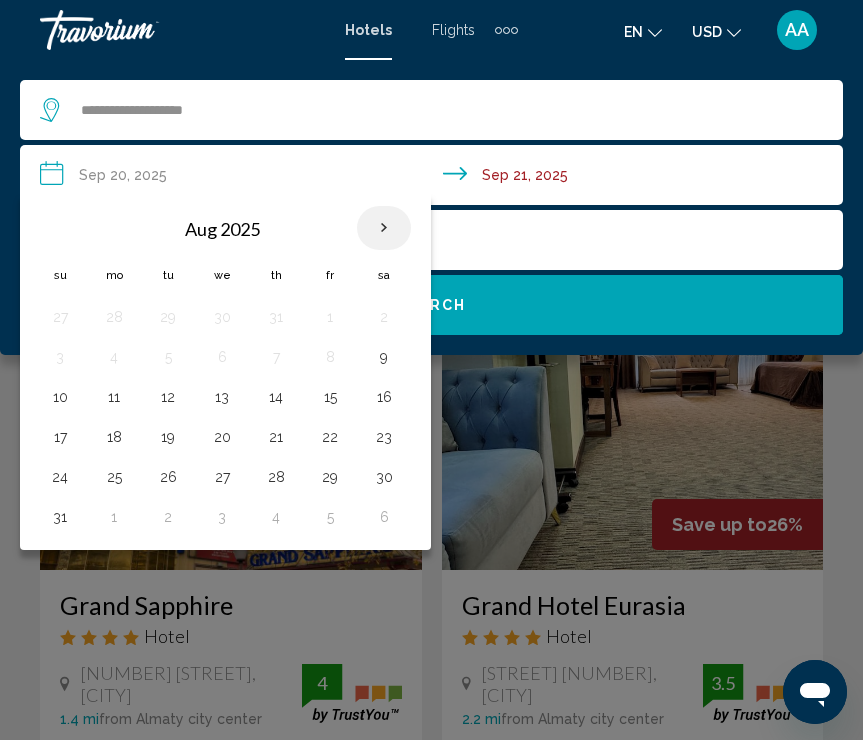 click at bounding box center (384, 228) 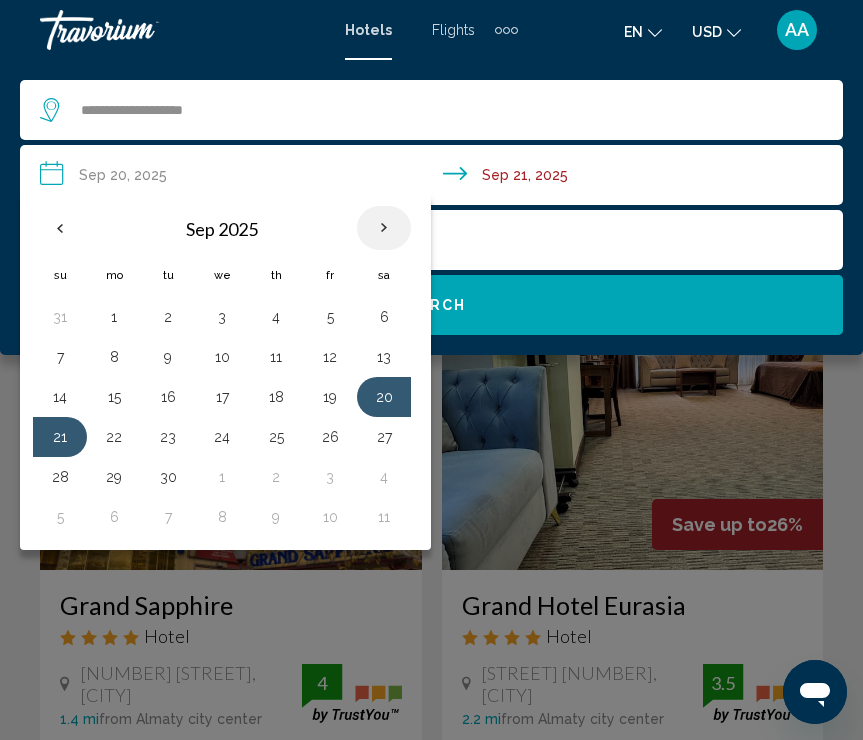 click at bounding box center (384, 228) 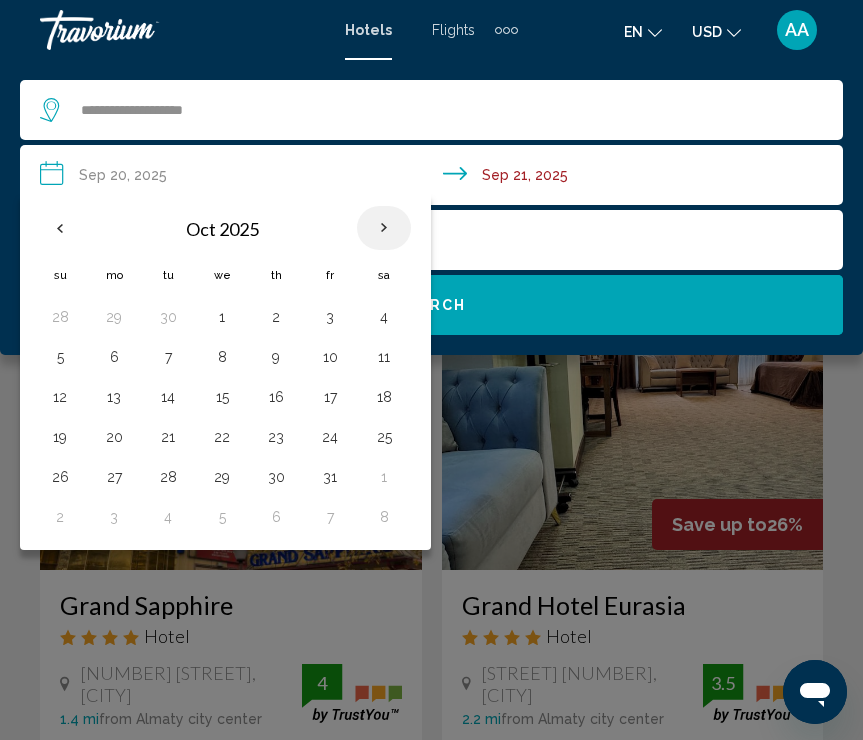 click at bounding box center (384, 228) 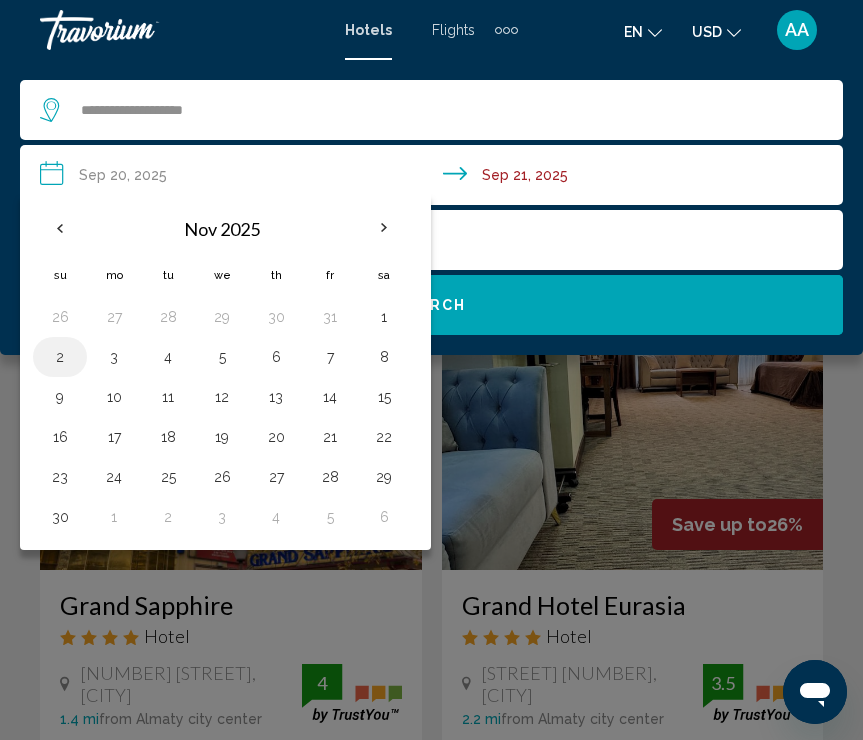 click on "2" at bounding box center (60, 357) 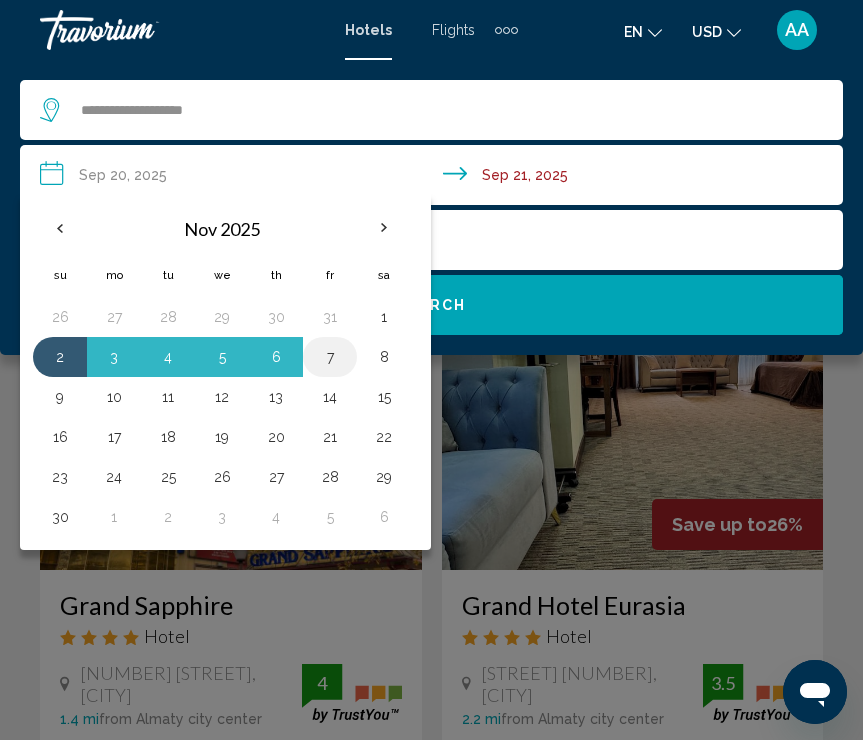 click on "7" at bounding box center [330, 357] 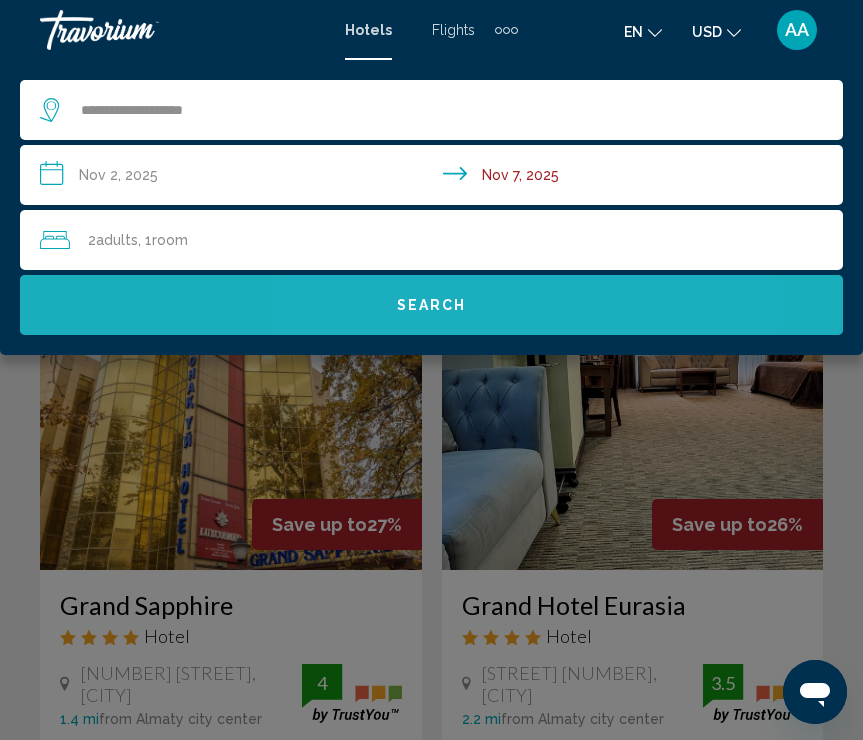 click on "Search" 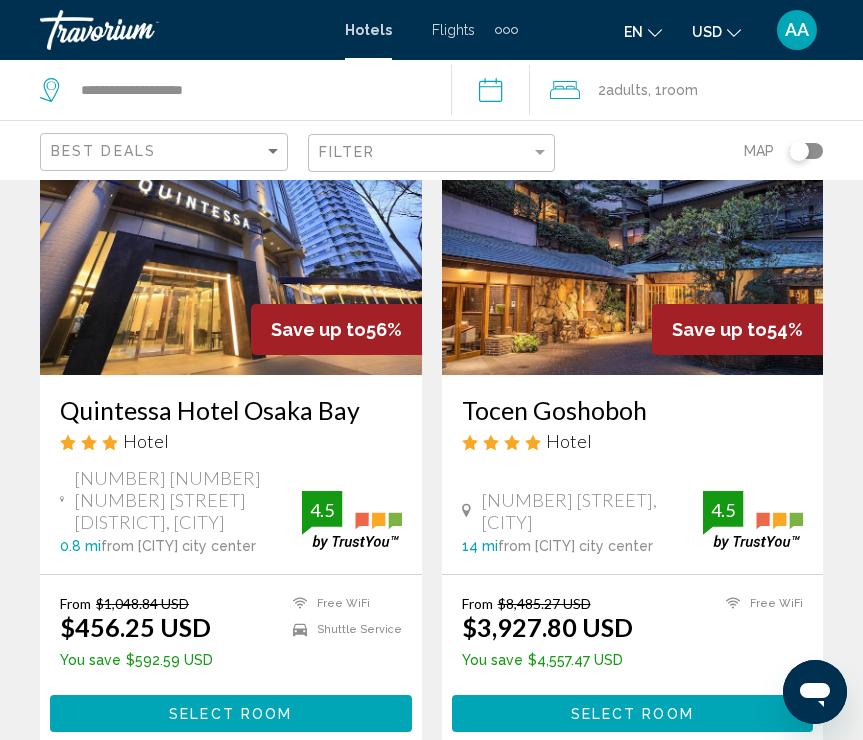 scroll, scrollTop: 0, scrollLeft: 0, axis: both 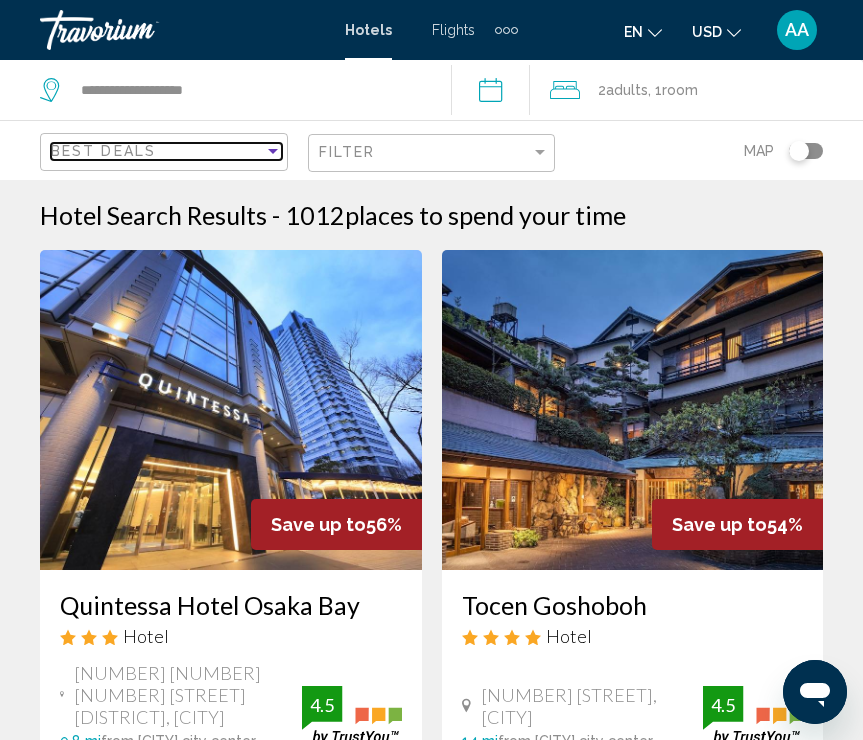 click on "Best Deals" at bounding box center [157, 151] 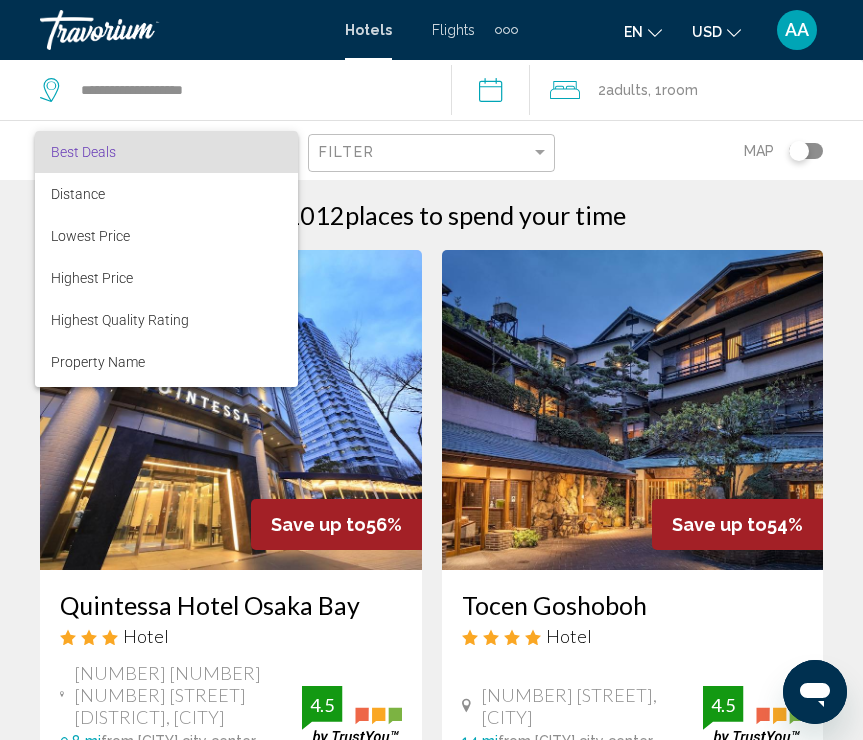 click at bounding box center (431, 370) 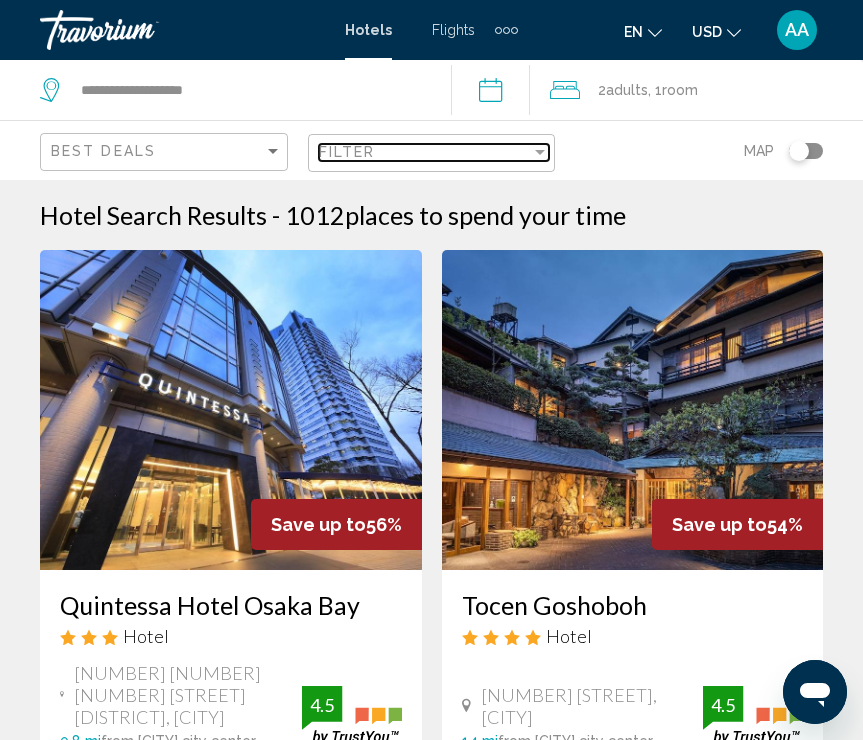 click on "Filter" at bounding box center [425, 152] 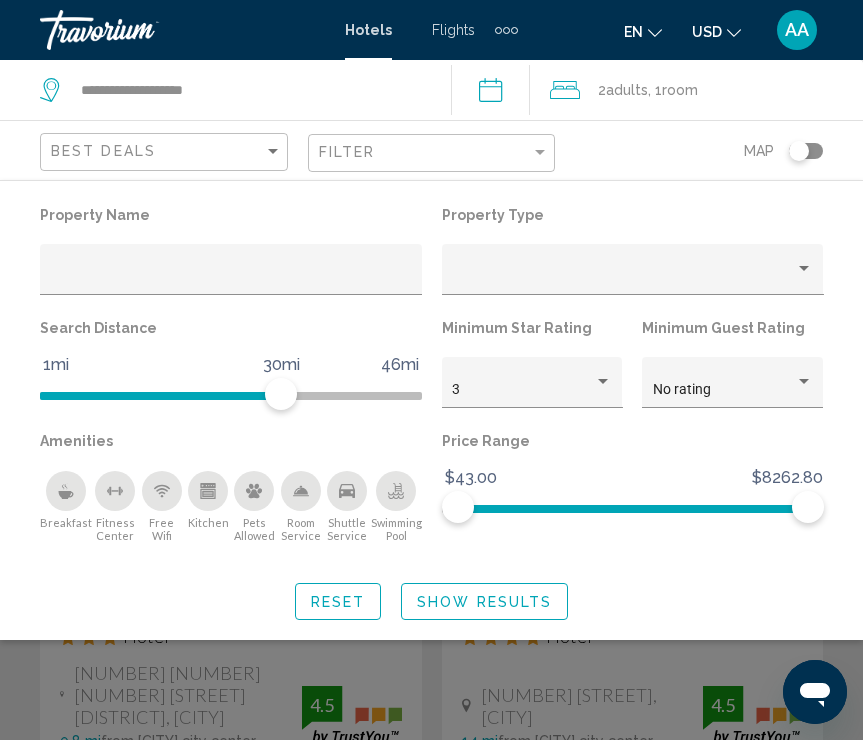 click on "Best Deals Filter Map" 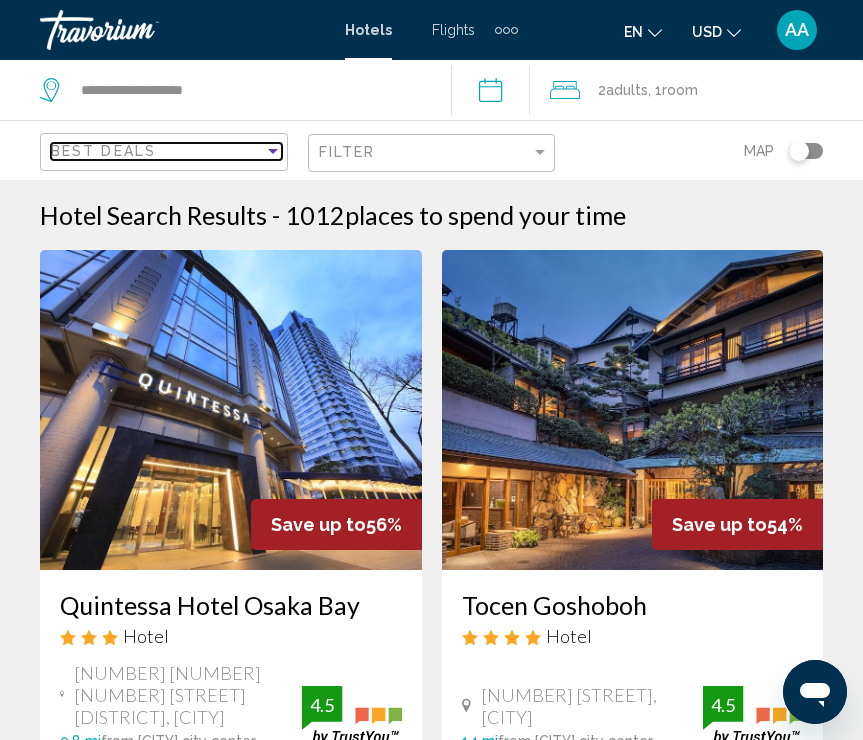 click on "Best Deals" at bounding box center (157, 151) 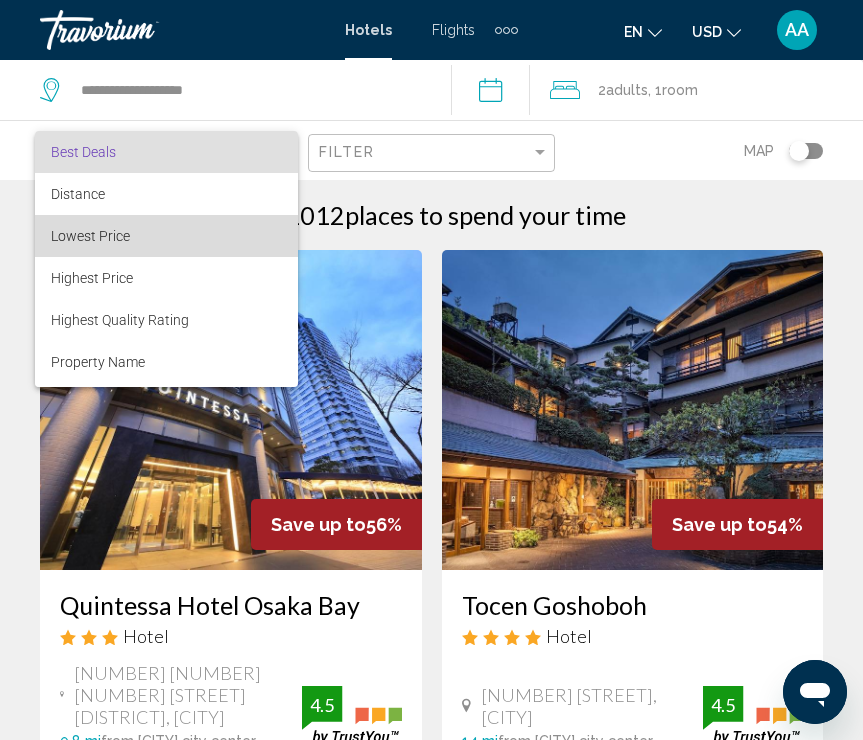 click on "Lowest Price" at bounding box center [166, 236] 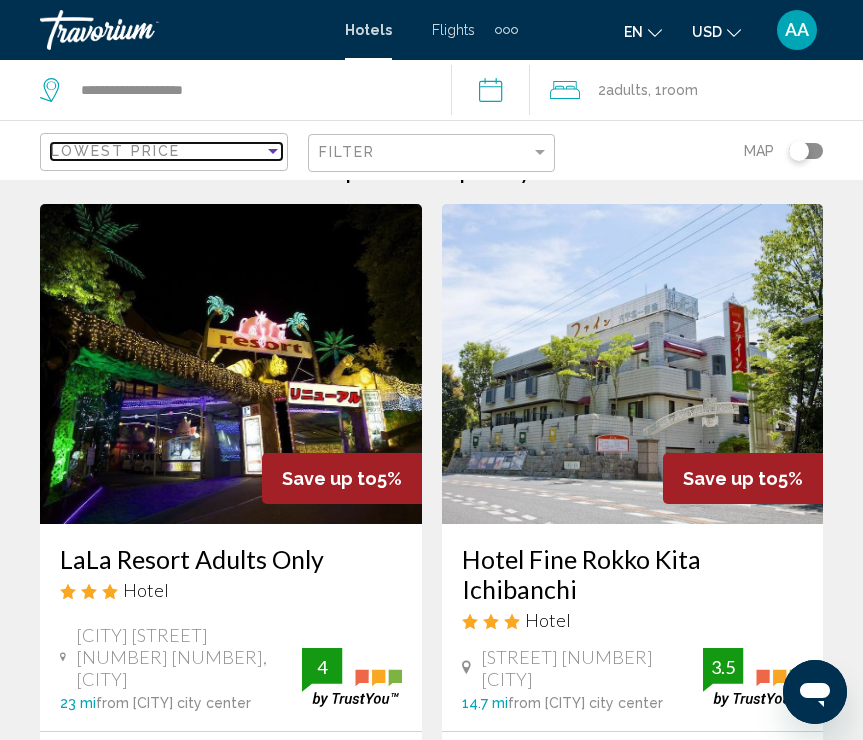 scroll, scrollTop: 0, scrollLeft: 0, axis: both 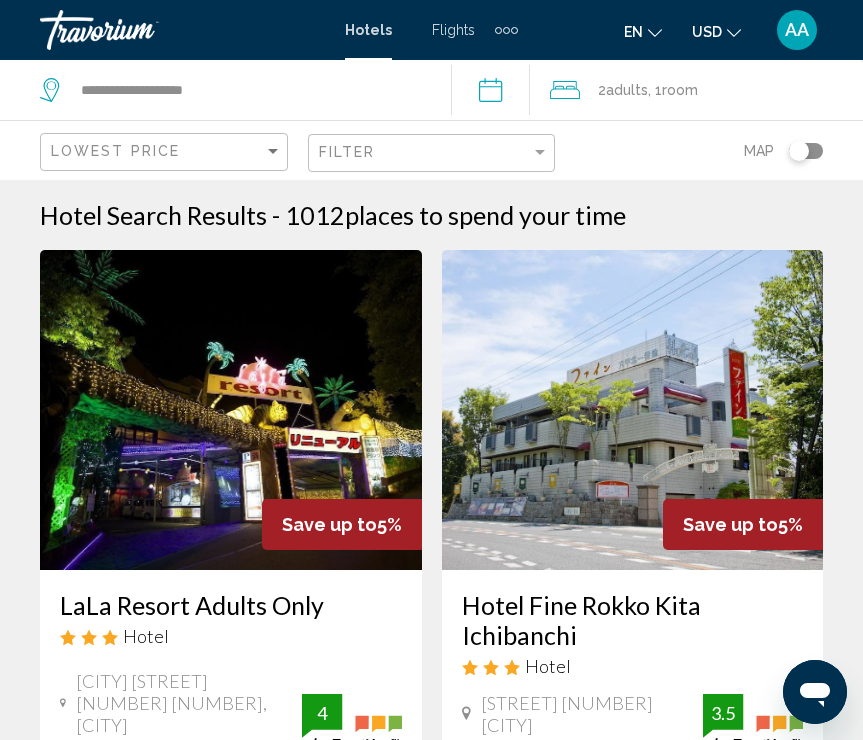 click on "**********" 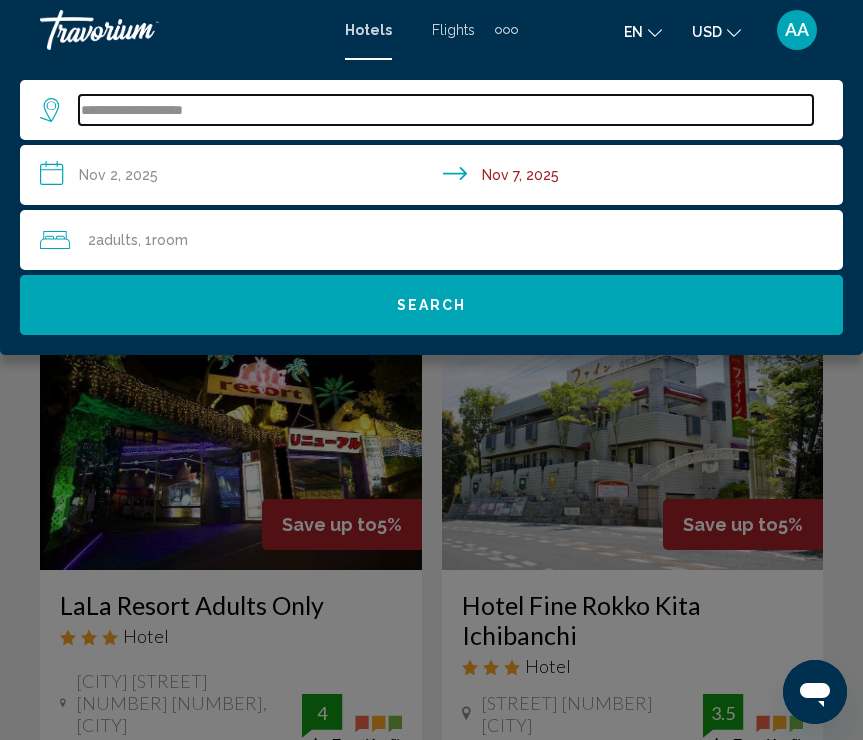click on "**********" at bounding box center (446, 110) 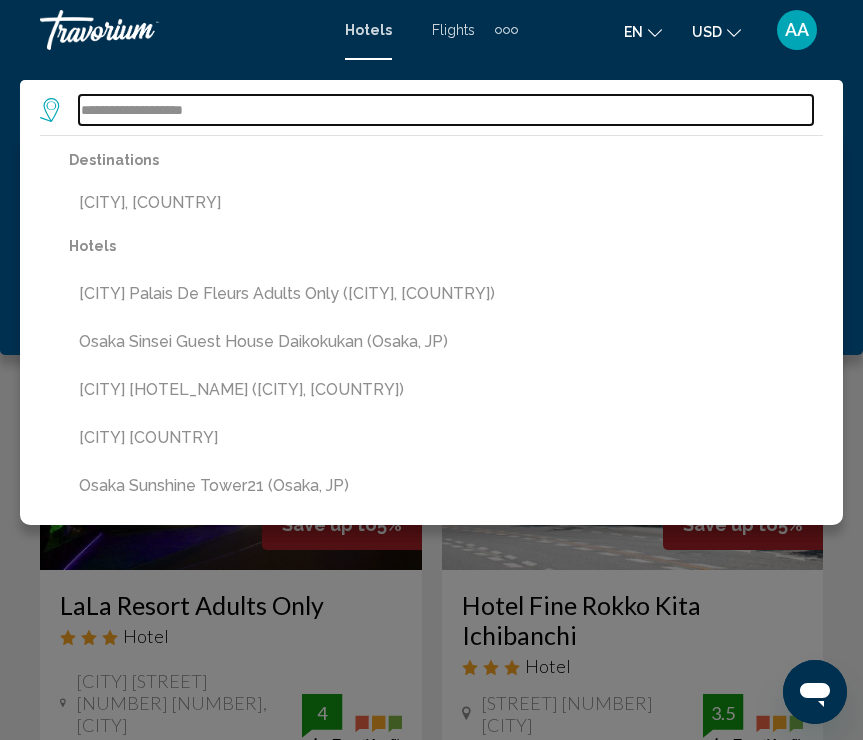 click on "**********" at bounding box center [446, 110] 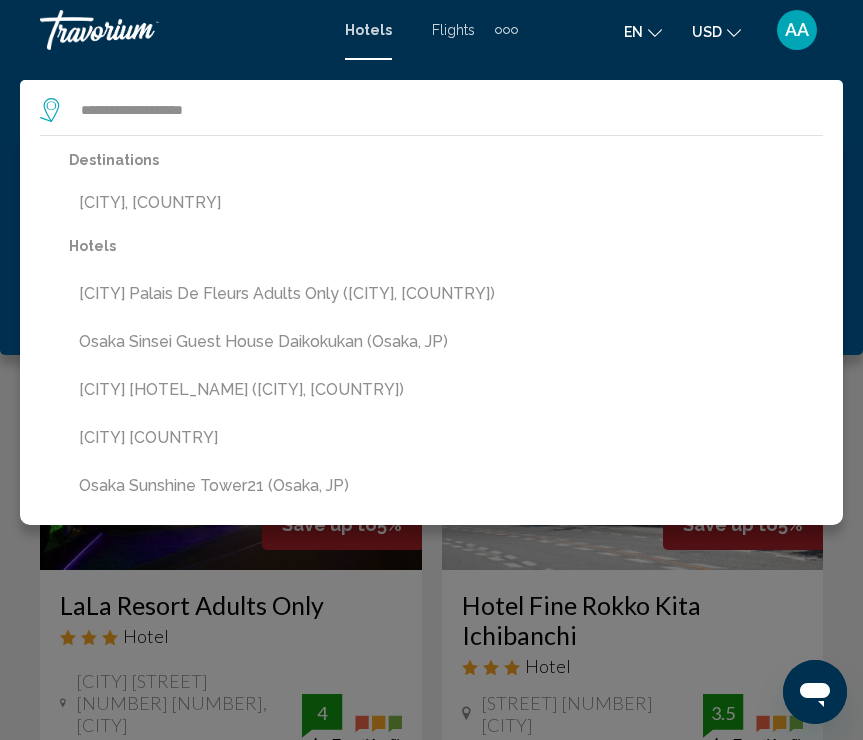 click 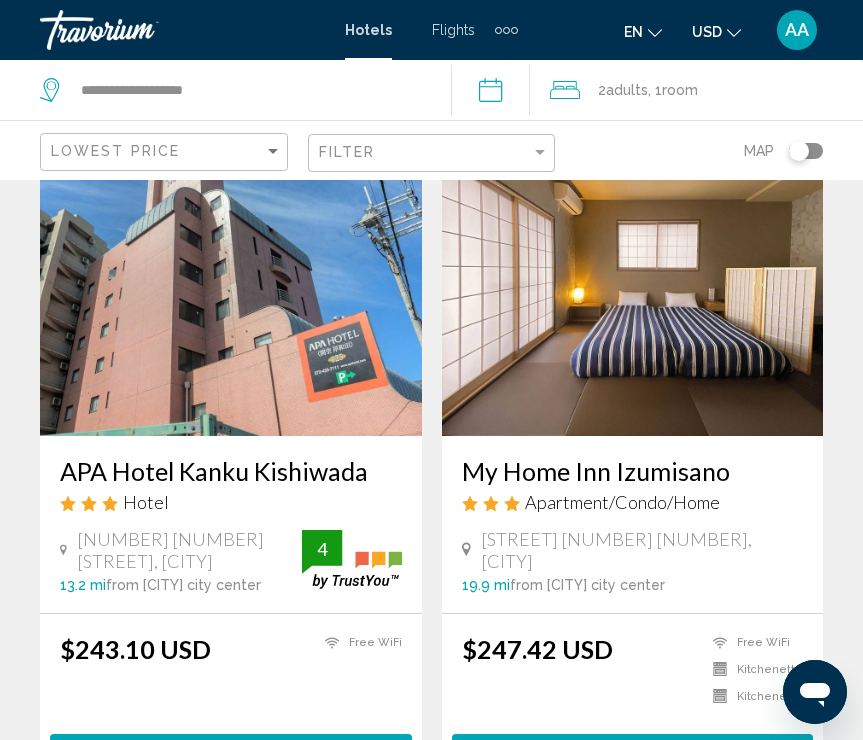 scroll, scrollTop: 830, scrollLeft: 0, axis: vertical 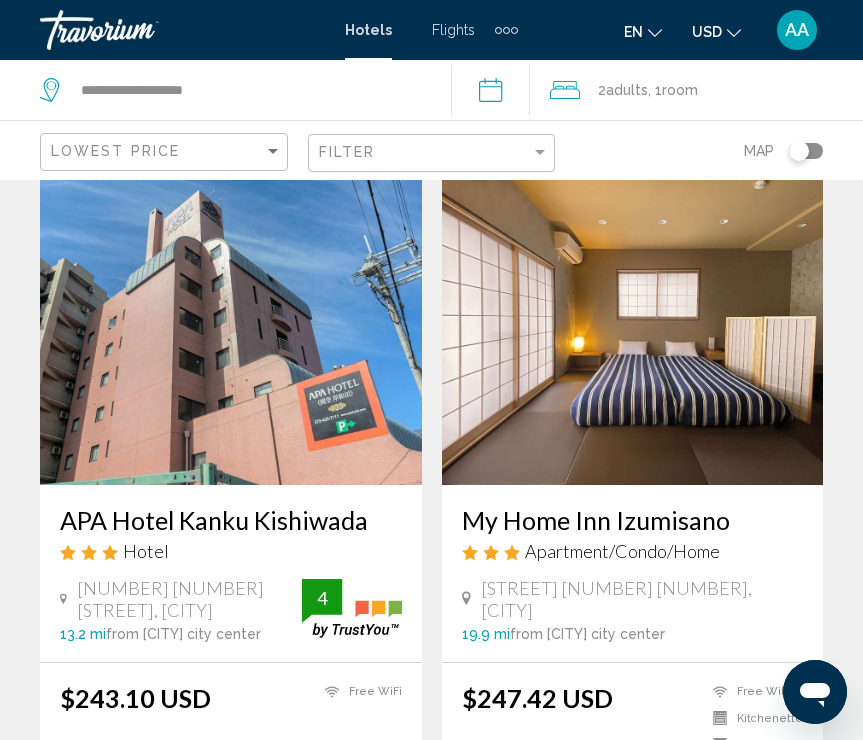 click at bounding box center (633, 325) 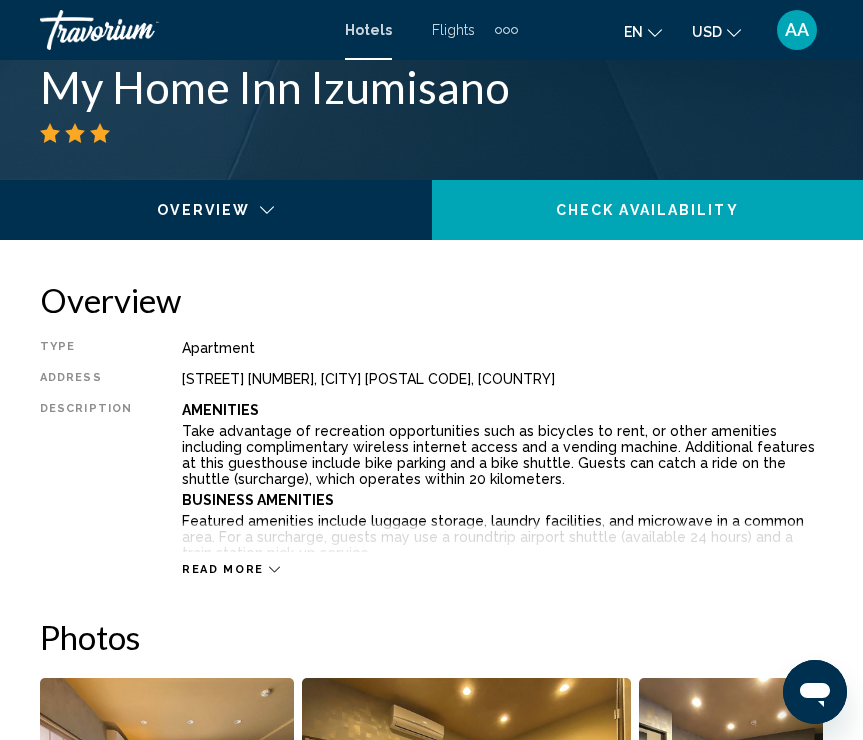 scroll, scrollTop: 165, scrollLeft: 0, axis: vertical 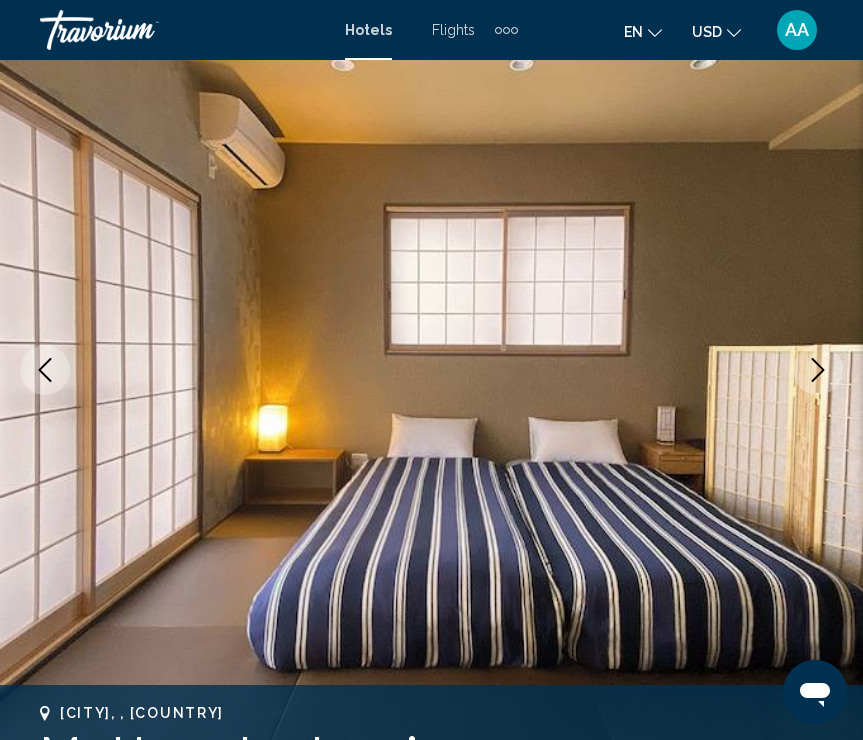 click at bounding box center (818, 370) 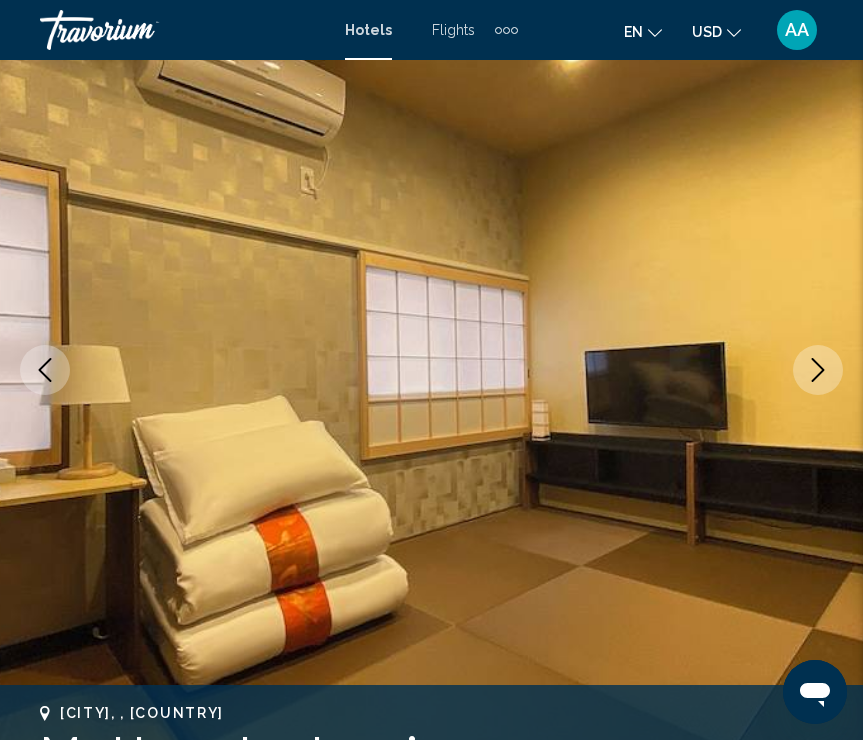 click at bounding box center (818, 370) 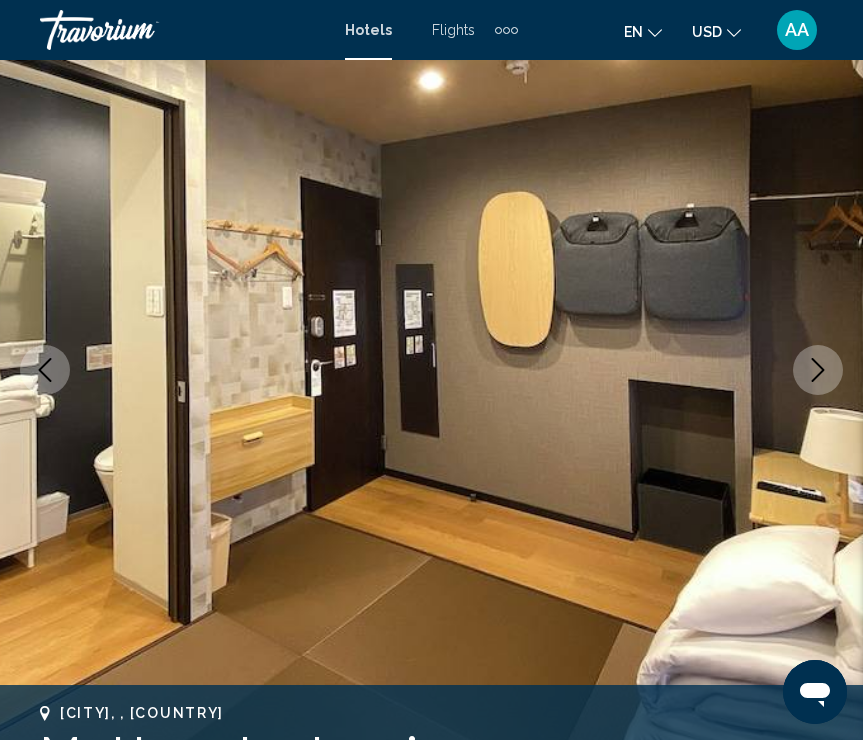 click at bounding box center [818, 370] 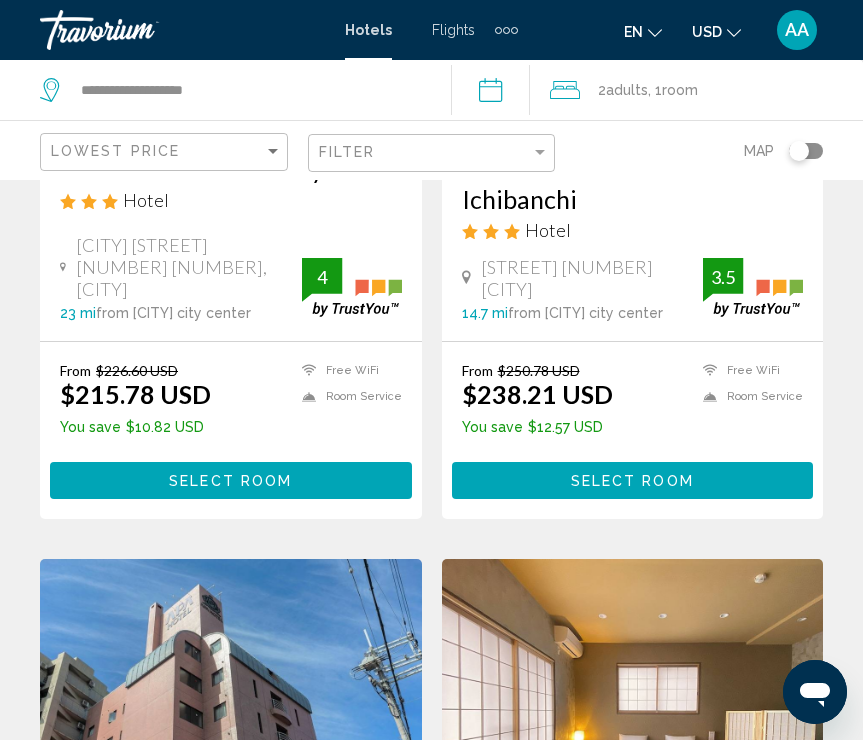 scroll, scrollTop: 0, scrollLeft: 0, axis: both 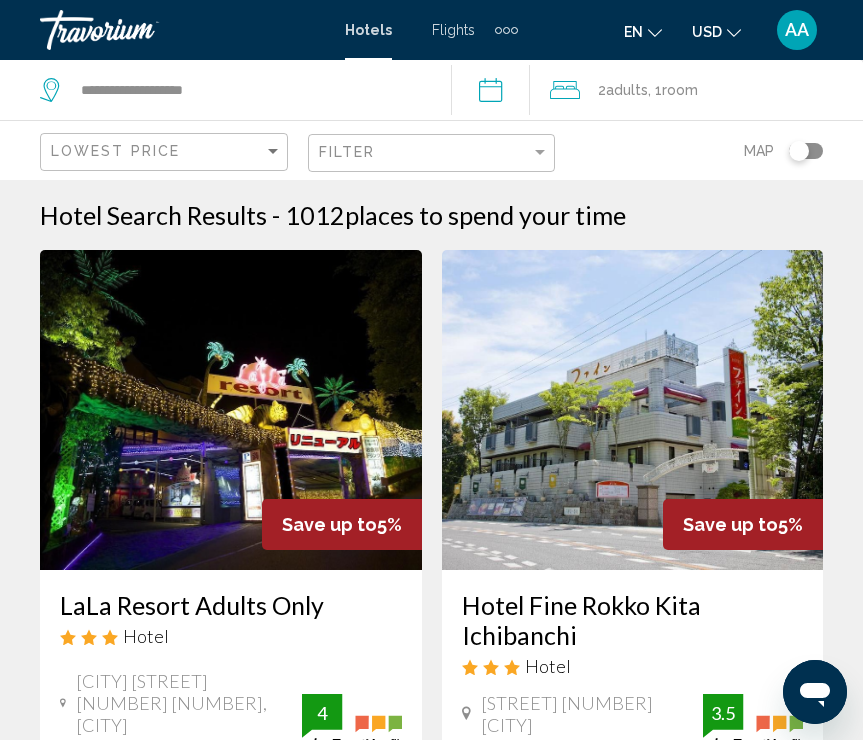 click on "**********" 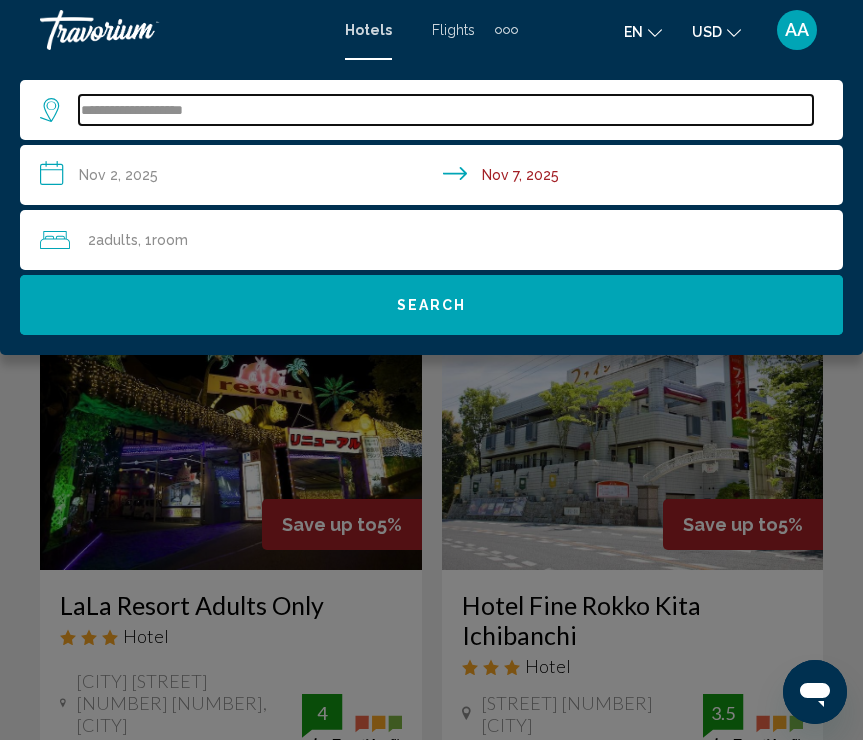 click on "**********" at bounding box center [446, 110] 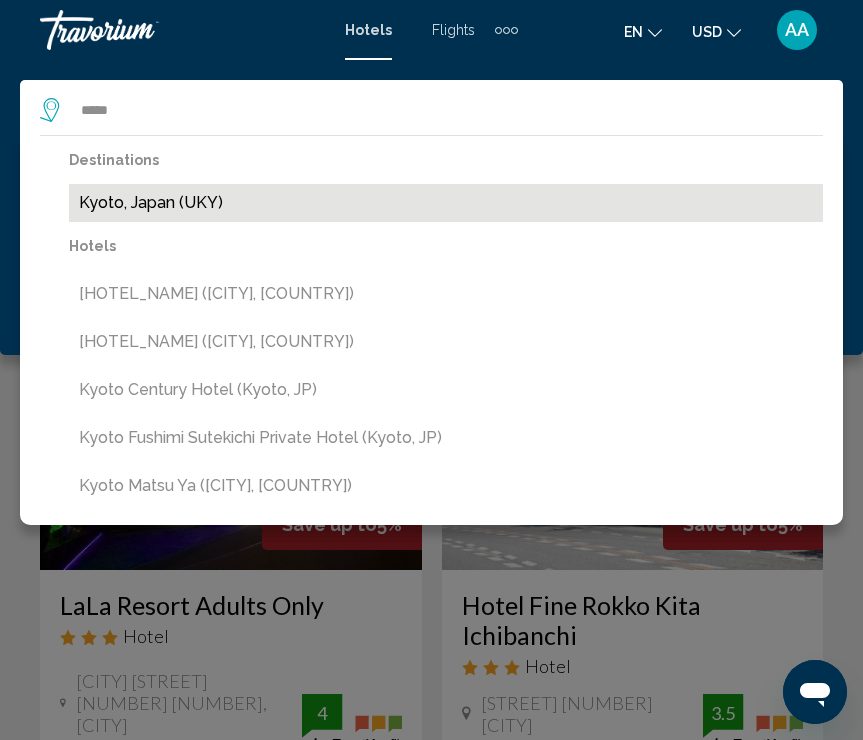 click on "Kyoto, Japan (UKY)" at bounding box center [446, 203] 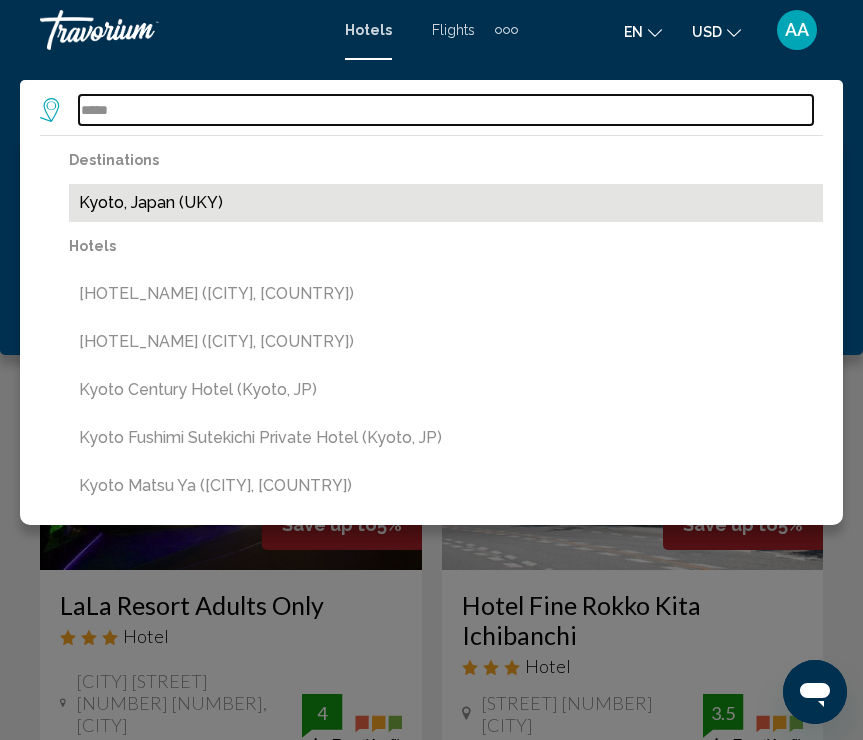 type on "**********" 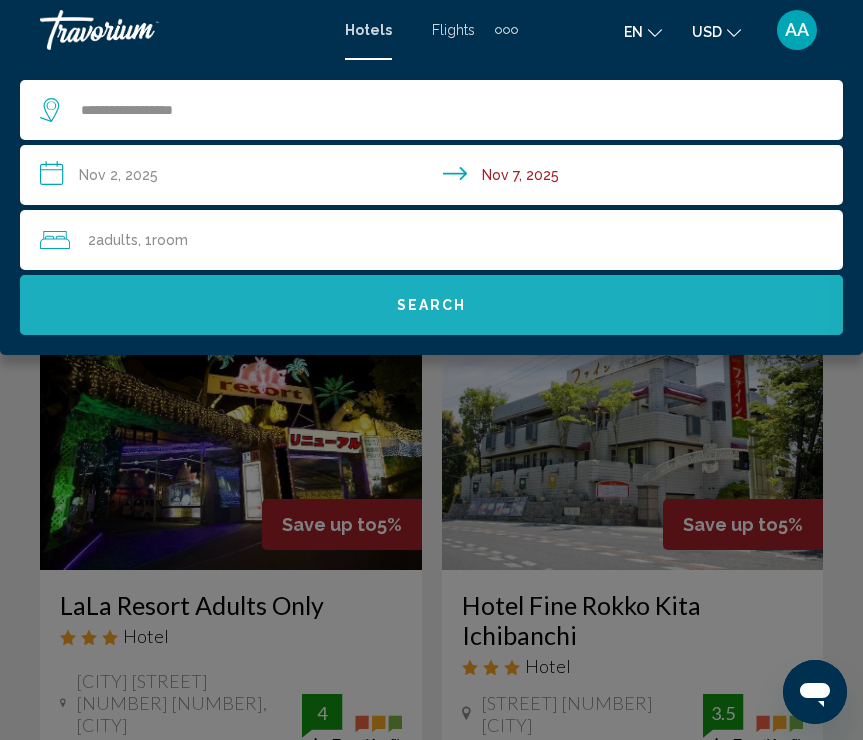 click on "Search" 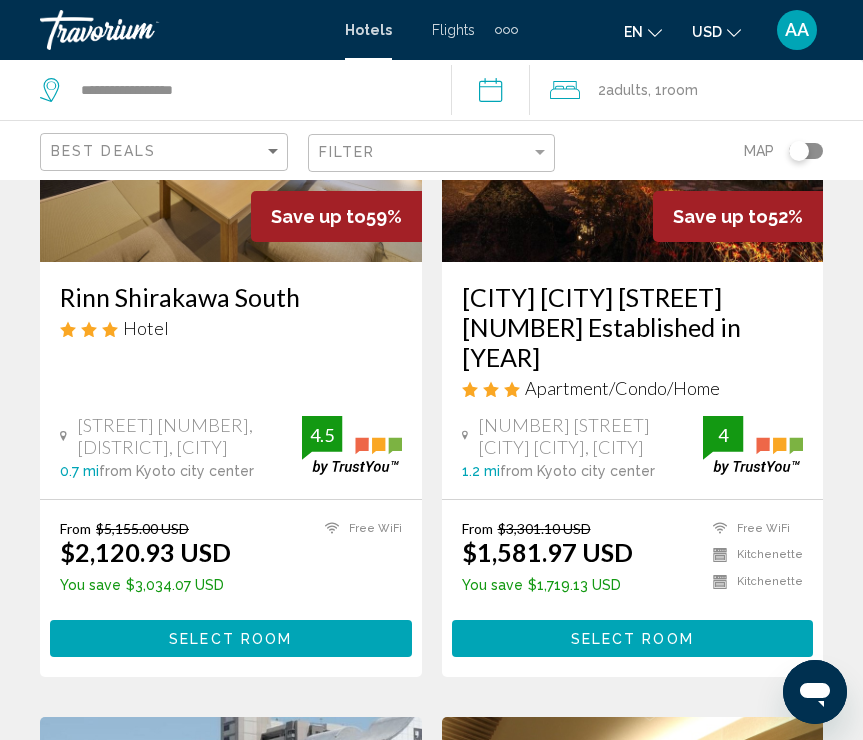 scroll, scrollTop: 0, scrollLeft: 0, axis: both 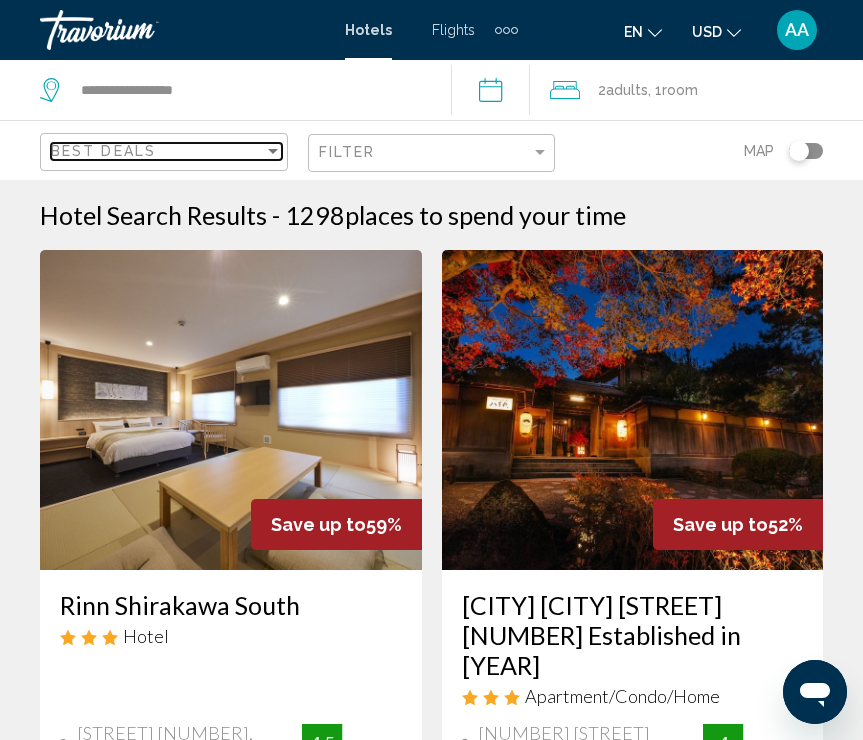 click on "Best Deals" at bounding box center (157, 151) 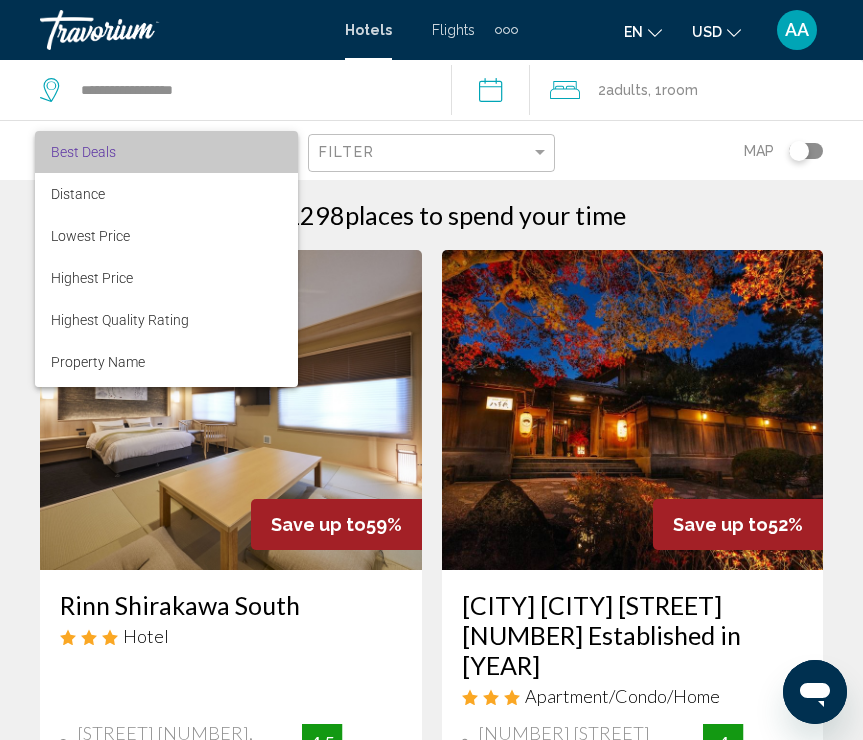 click on "Best Deals" at bounding box center (166, 152) 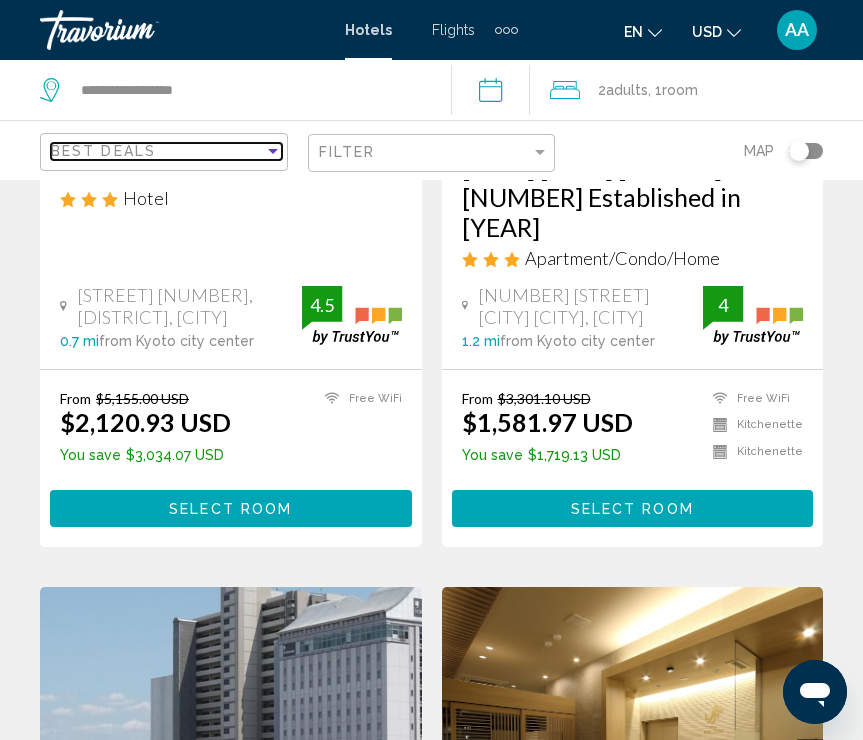 scroll, scrollTop: 0, scrollLeft: 0, axis: both 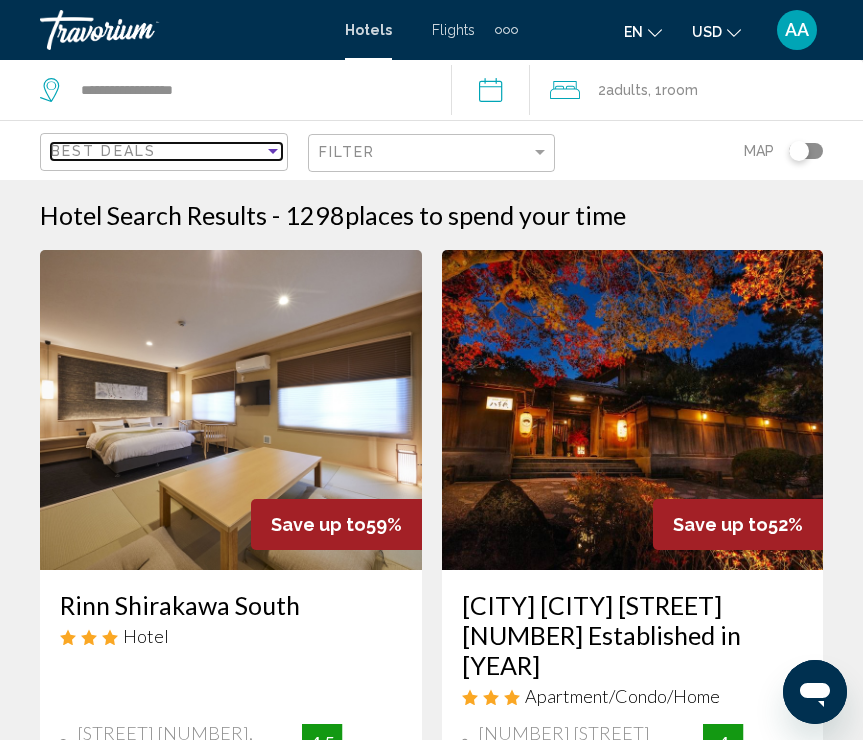 click on "Best Deals" at bounding box center (157, 151) 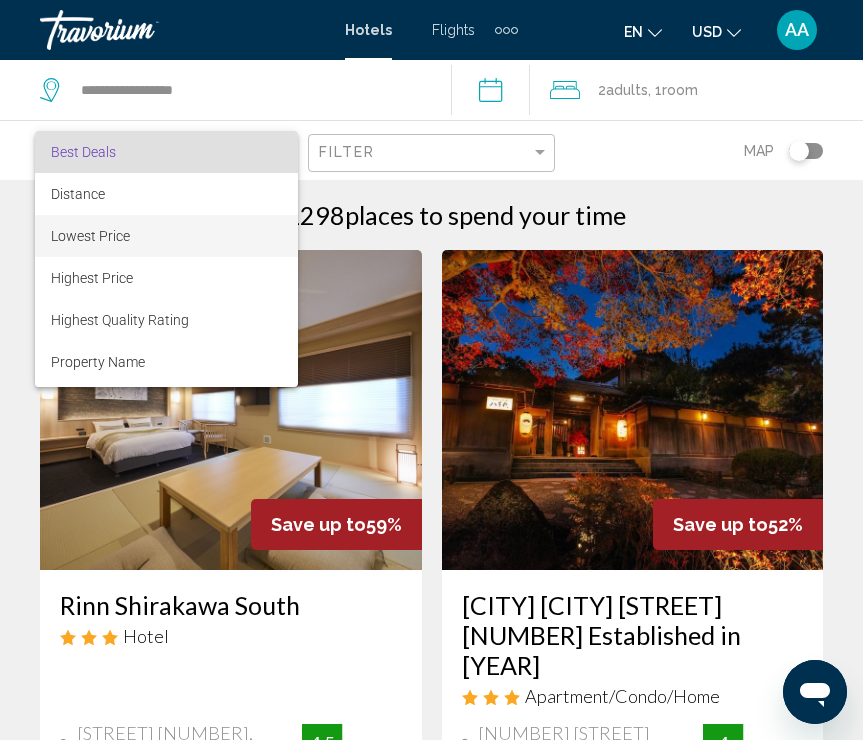 click on "Lowest Price" at bounding box center [90, 236] 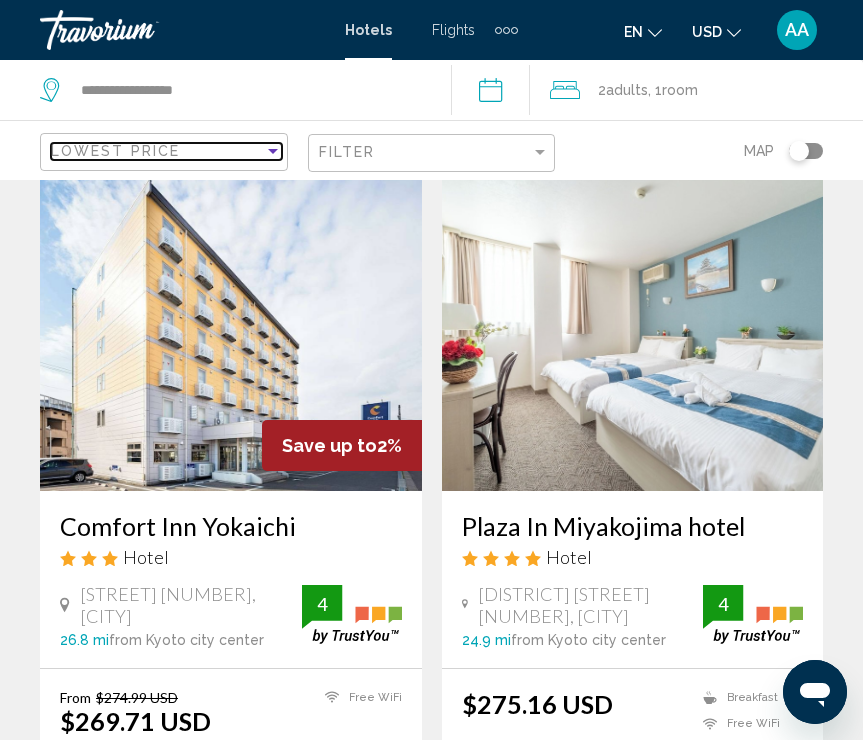 scroll, scrollTop: 0, scrollLeft: 0, axis: both 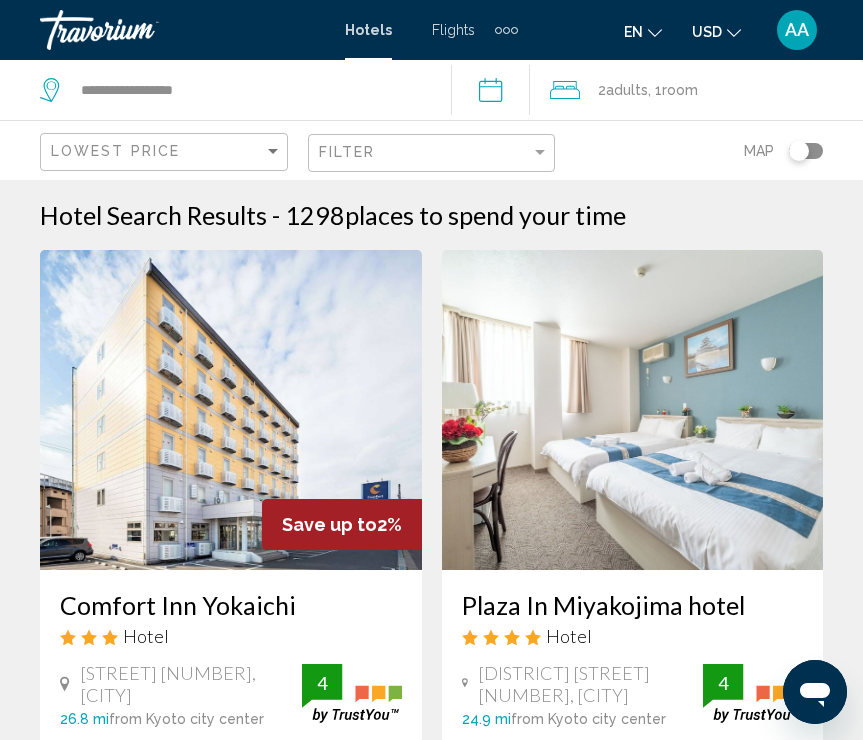 click on "Filter" 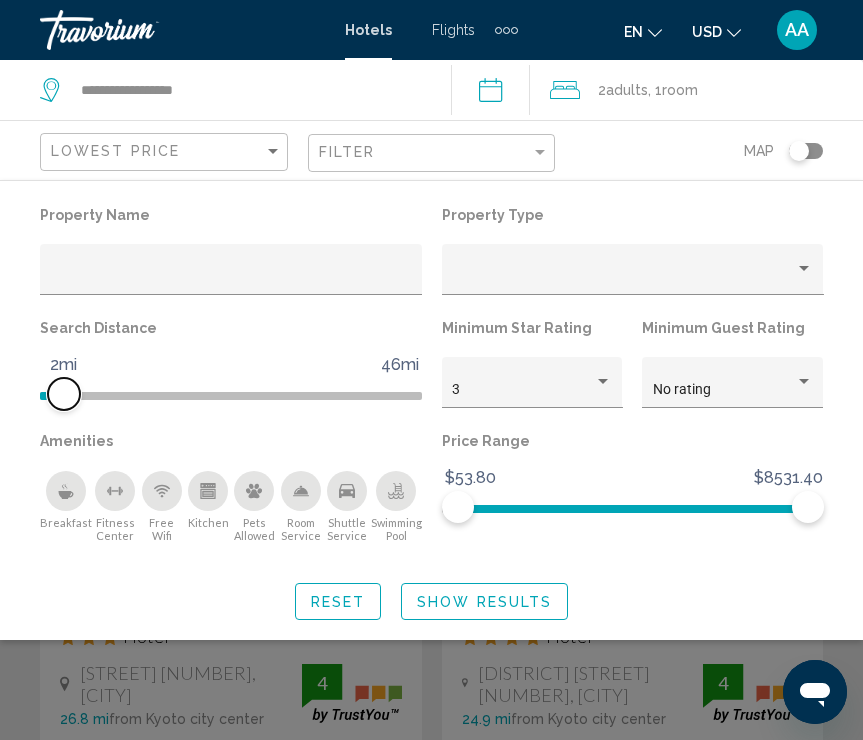 drag, startPoint x: 255, startPoint y: 403, endPoint x: 66, endPoint y: 405, distance: 189.01057 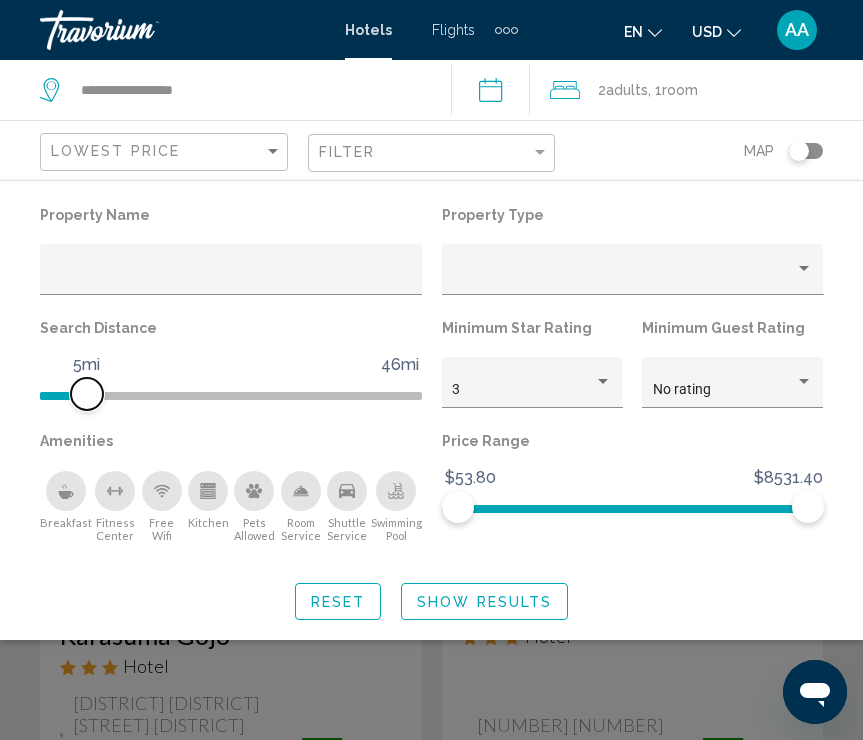 drag, startPoint x: 66, startPoint y: 405, endPoint x: 87, endPoint y: 405, distance: 21 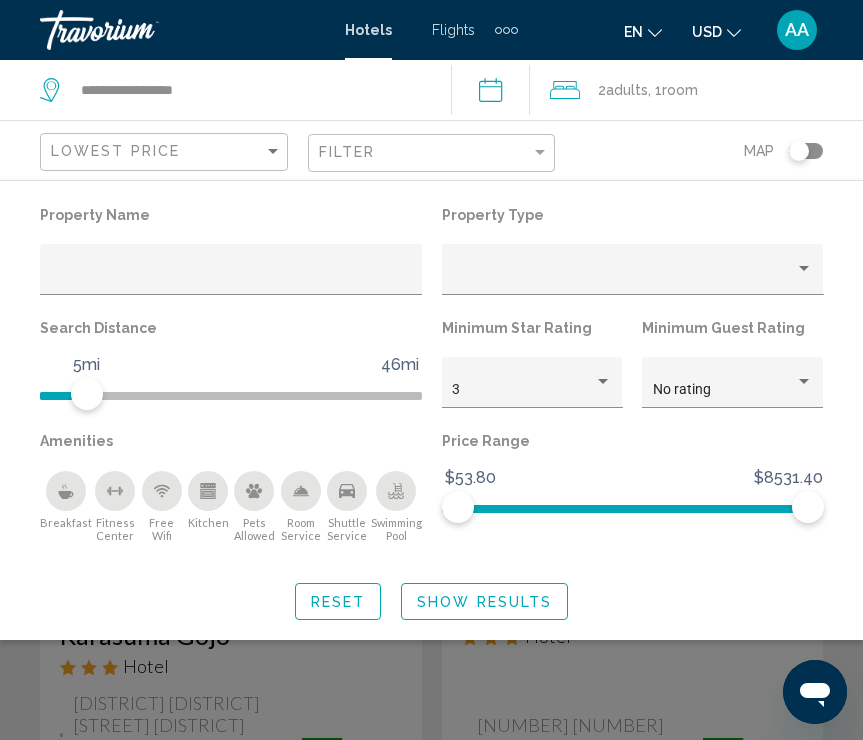 click on "Property Name Property Type Search Distance 1mi 46mi 5mi Minimum Star Rating 3 Minimum Guest Rating No rating Amenities
Breakfast
Fitness Center
Free Wifi
Kitchen
Pets Allowed
Room Service
Shuttle Service
Swimming Pool Price Range $53.80 $8531.40 $53.80 $8531.40 Reset Show Results" 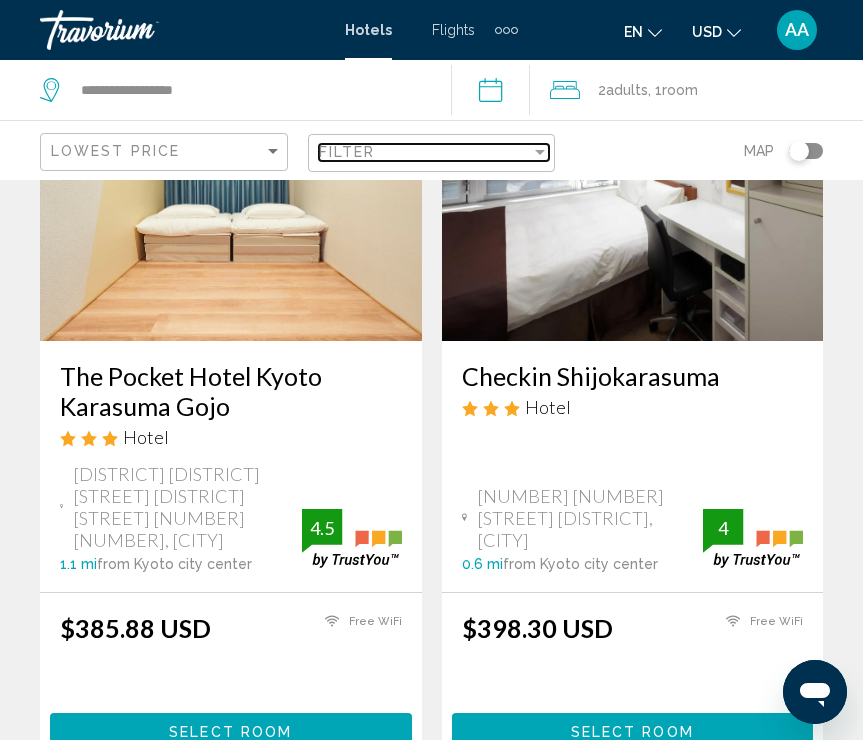 scroll, scrollTop: 234, scrollLeft: 0, axis: vertical 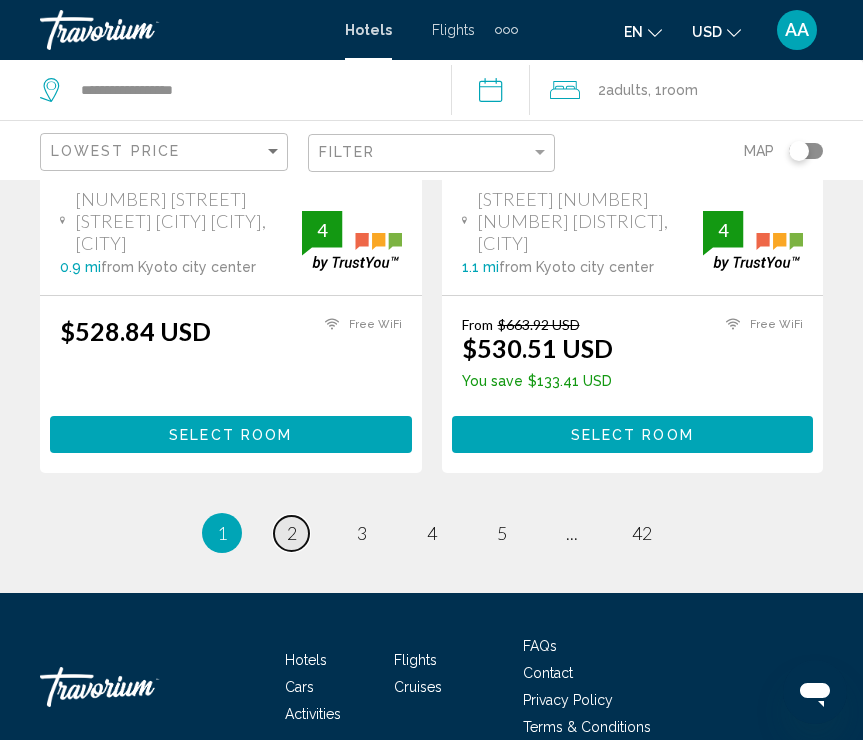 click on "page  2" at bounding box center [291, 533] 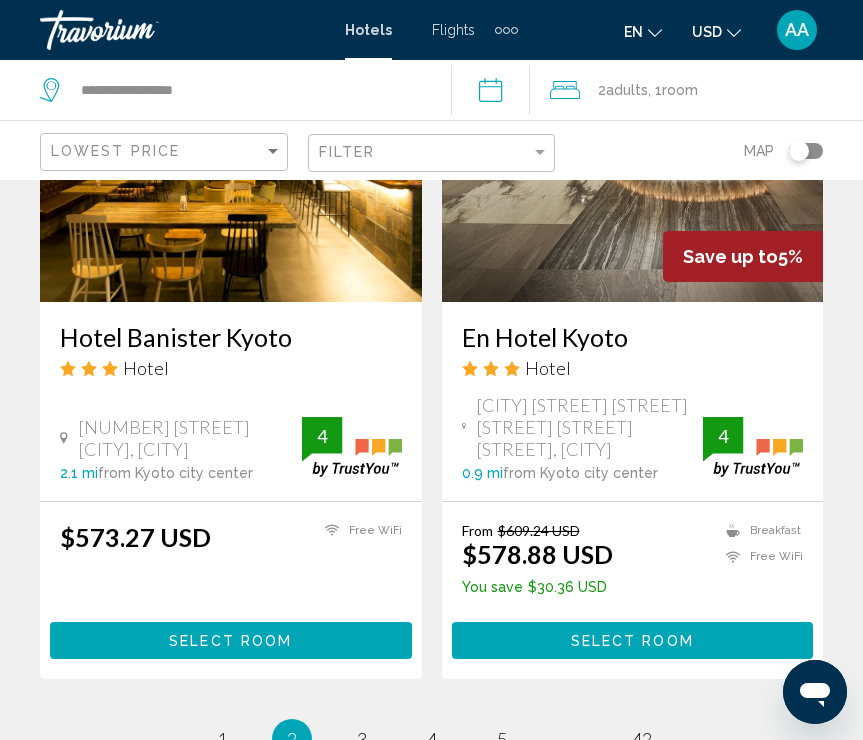scroll, scrollTop: 4288, scrollLeft: 0, axis: vertical 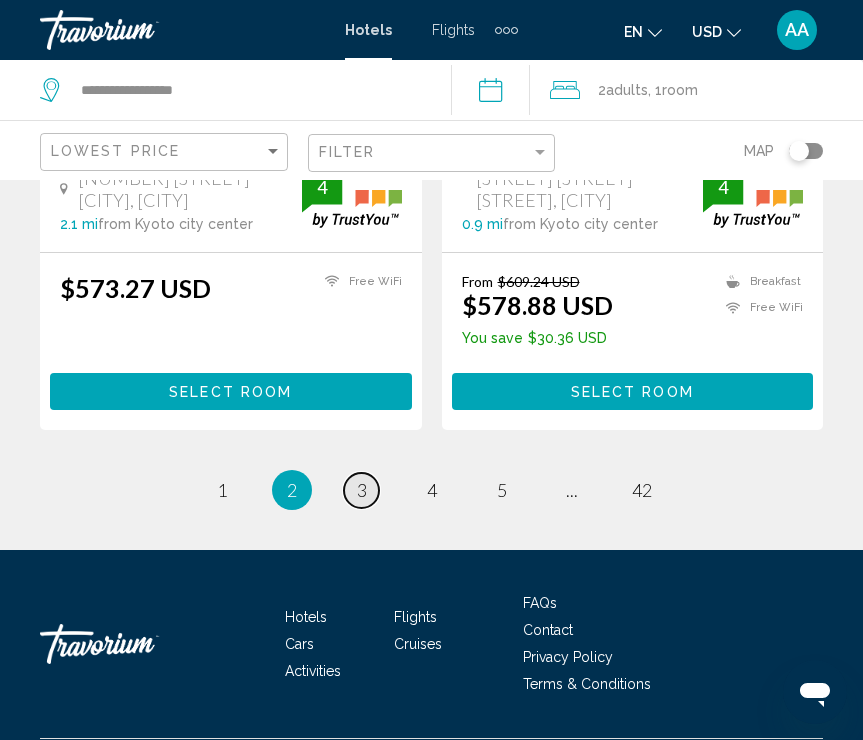click on "3" at bounding box center [362, 490] 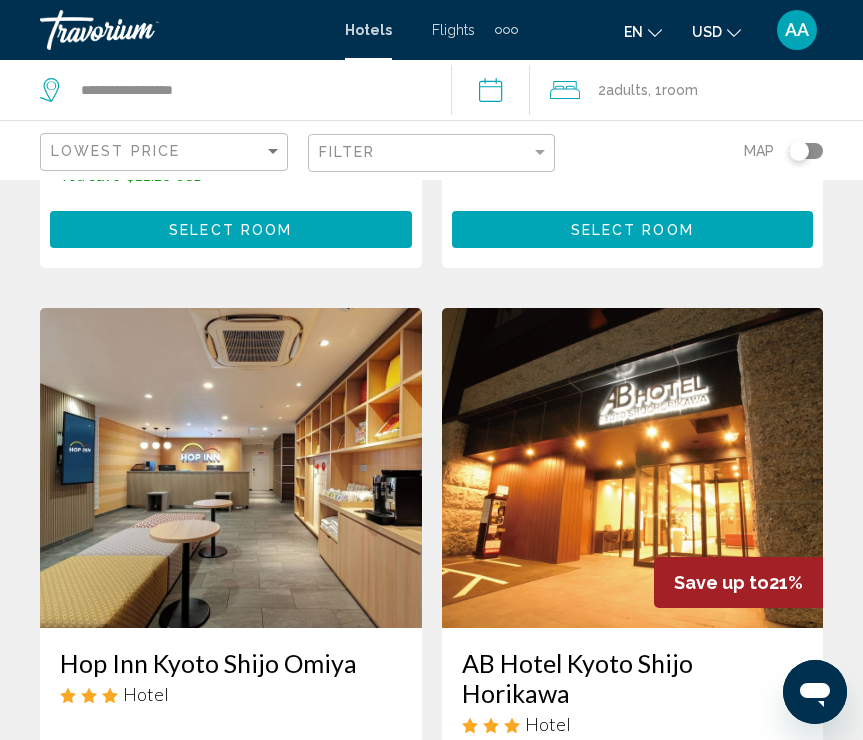 scroll, scrollTop: 683, scrollLeft: 0, axis: vertical 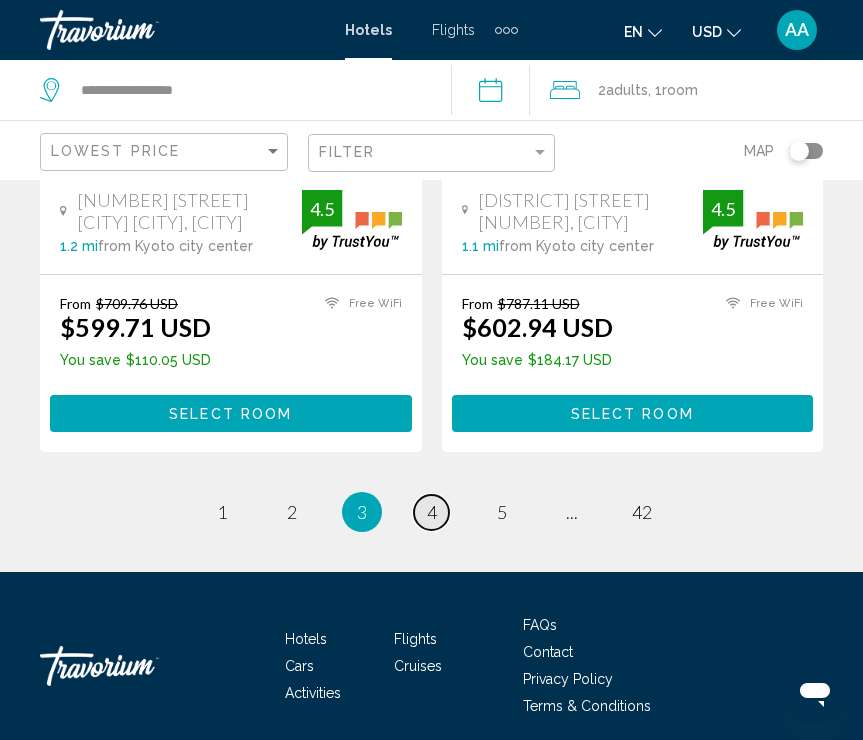 click on "4" at bounding box center (432, 512) 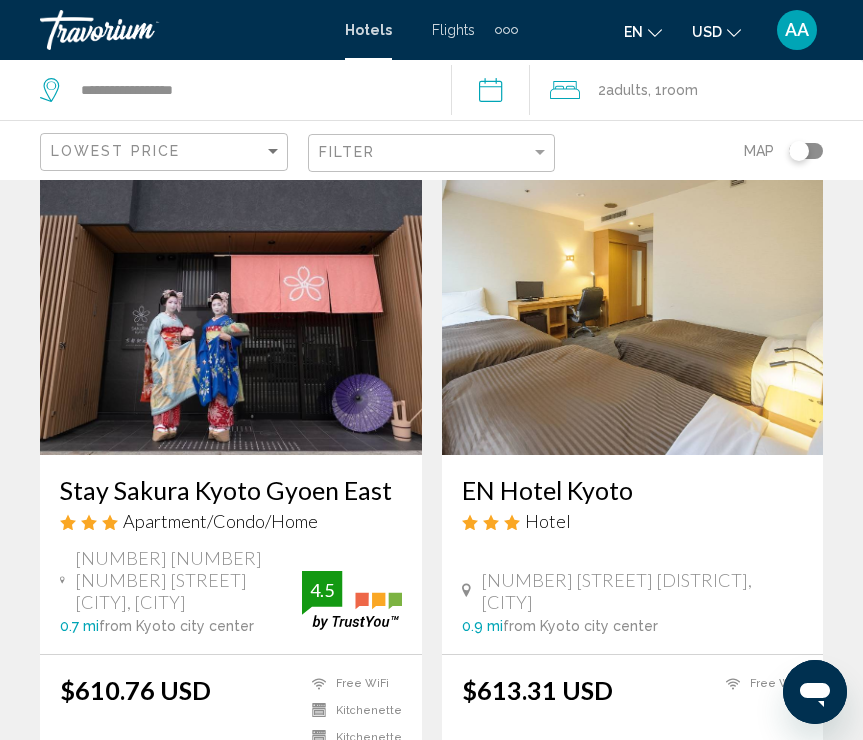 scroll, scrollTop: 0, scrollLeft: 0, axis: both 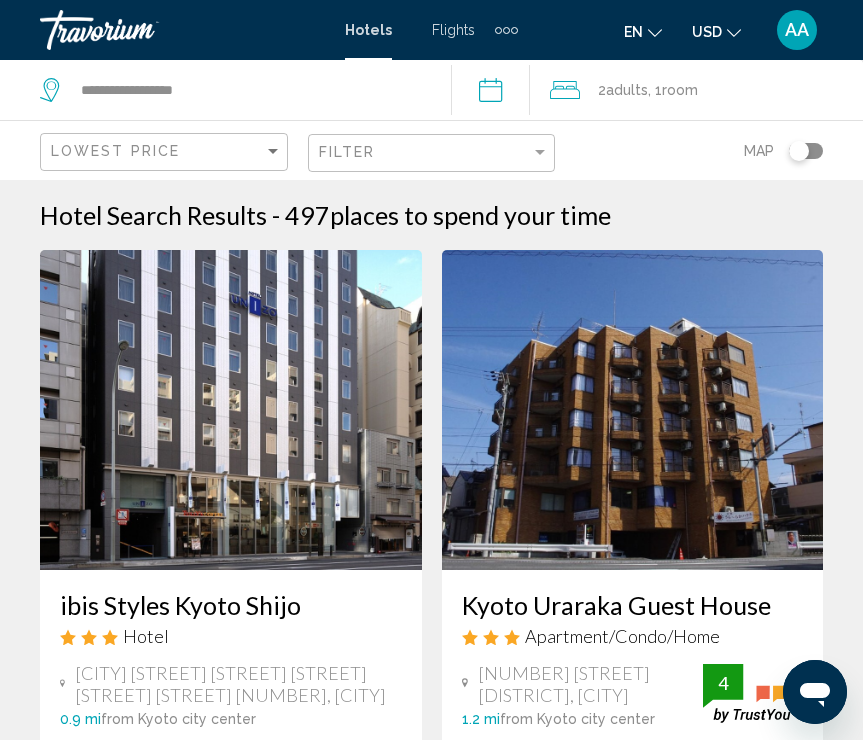 click at bounding box center (140, 30) 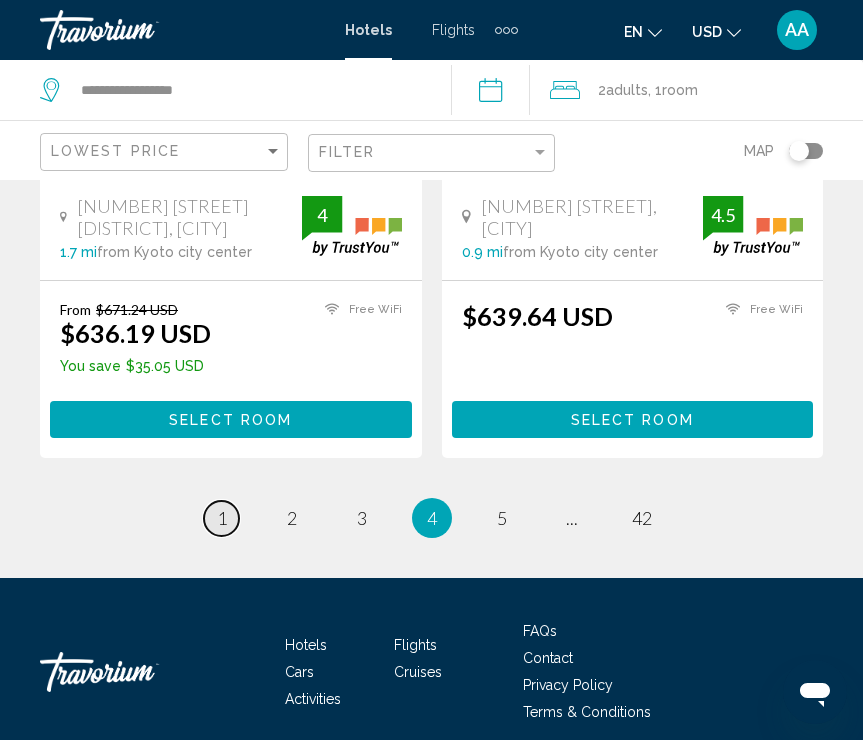 click on "page  1" at bounding box center [221, 518] 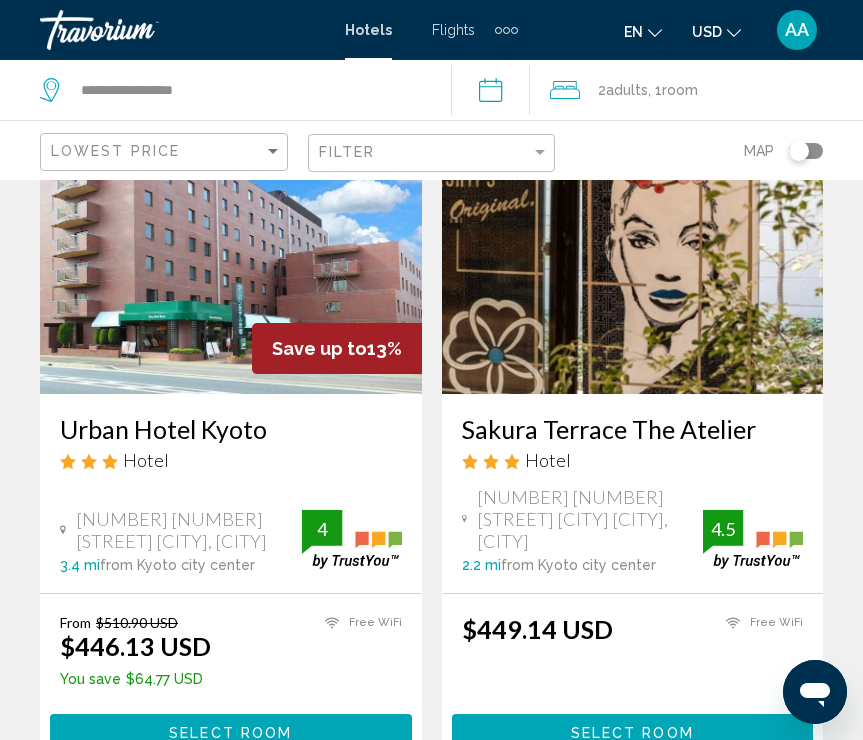scroll, scrollTop: 966, scrollLeft: 0, axis: vertical 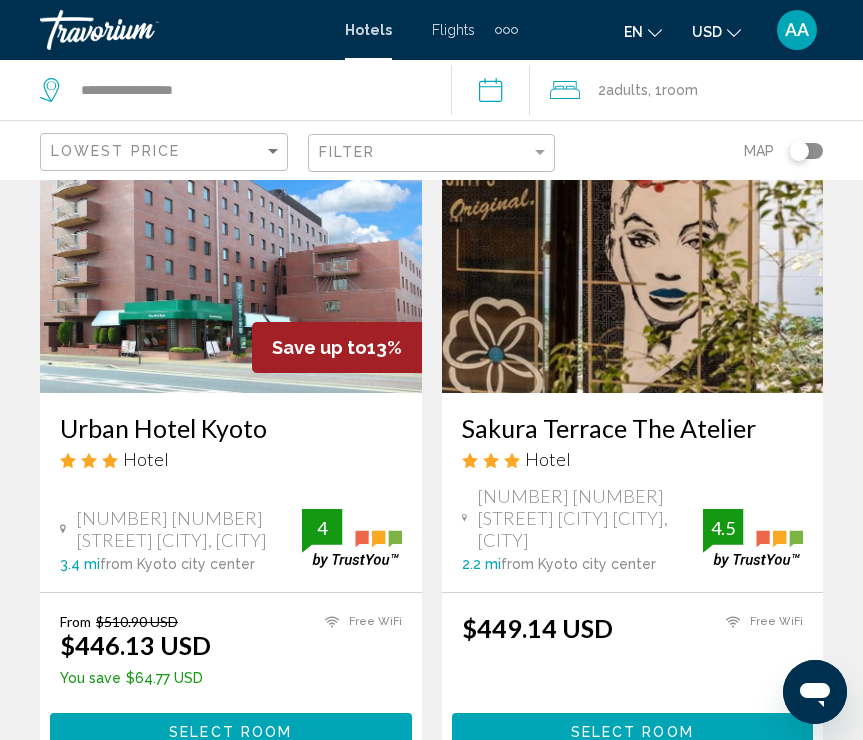 click at bounding box center (633, 233) 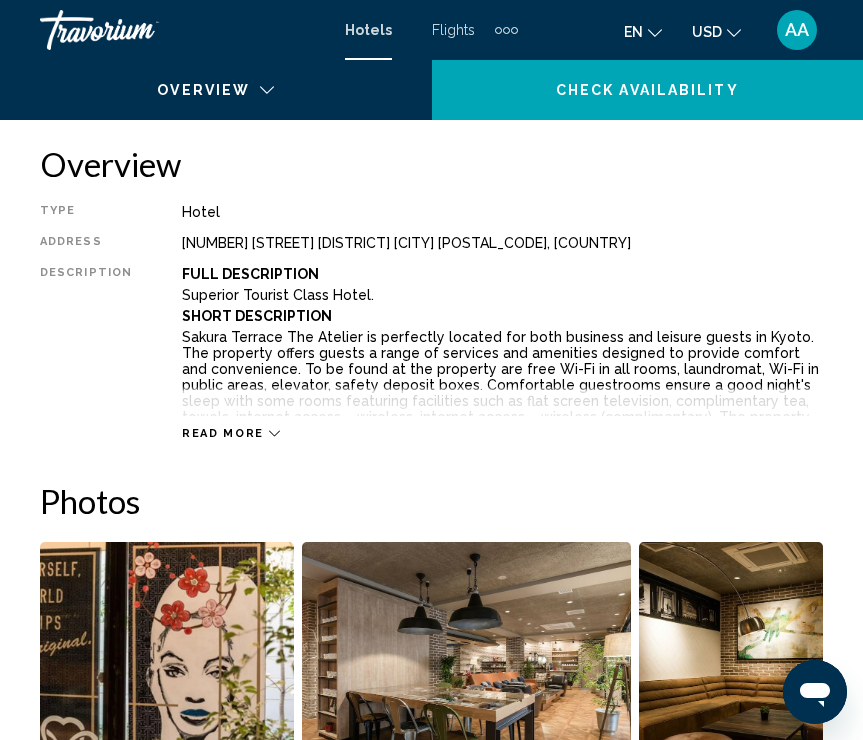 scroll, scrollTop: 165, scrollLeft: 0, axis: vertical 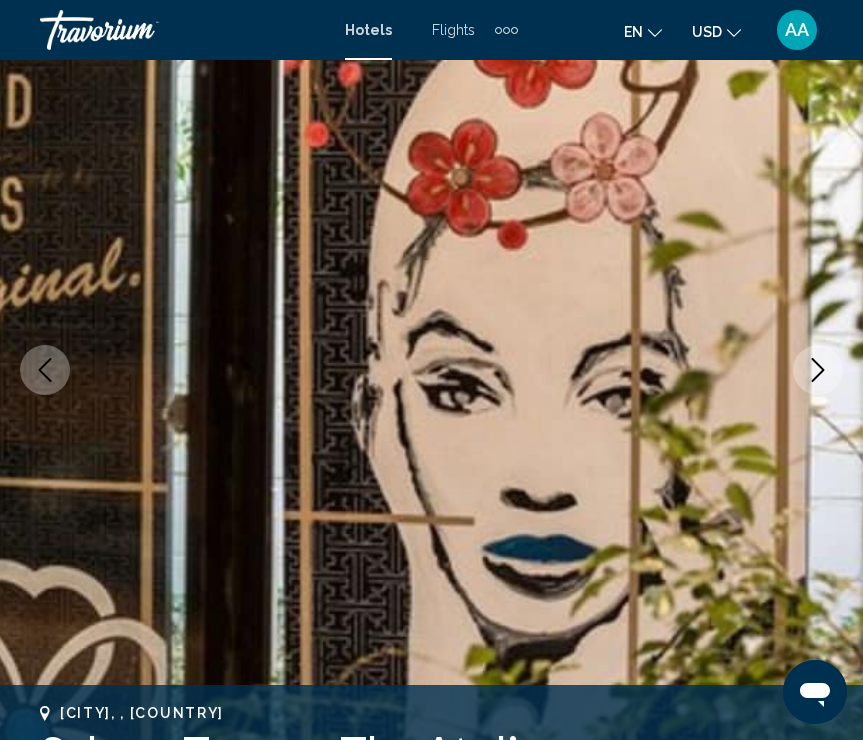 click at bounding box center [431, 370] 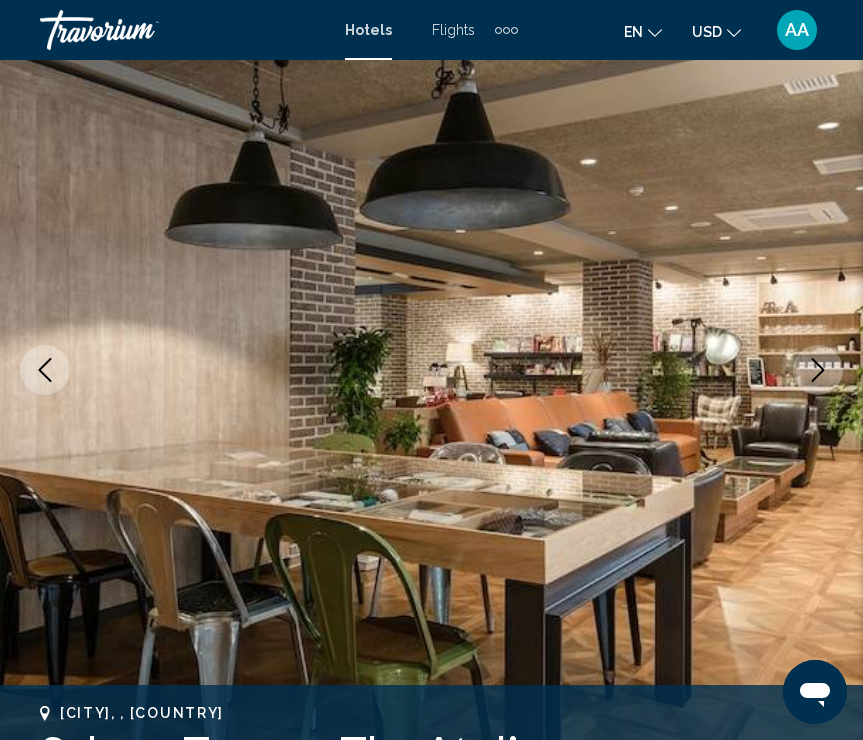 click 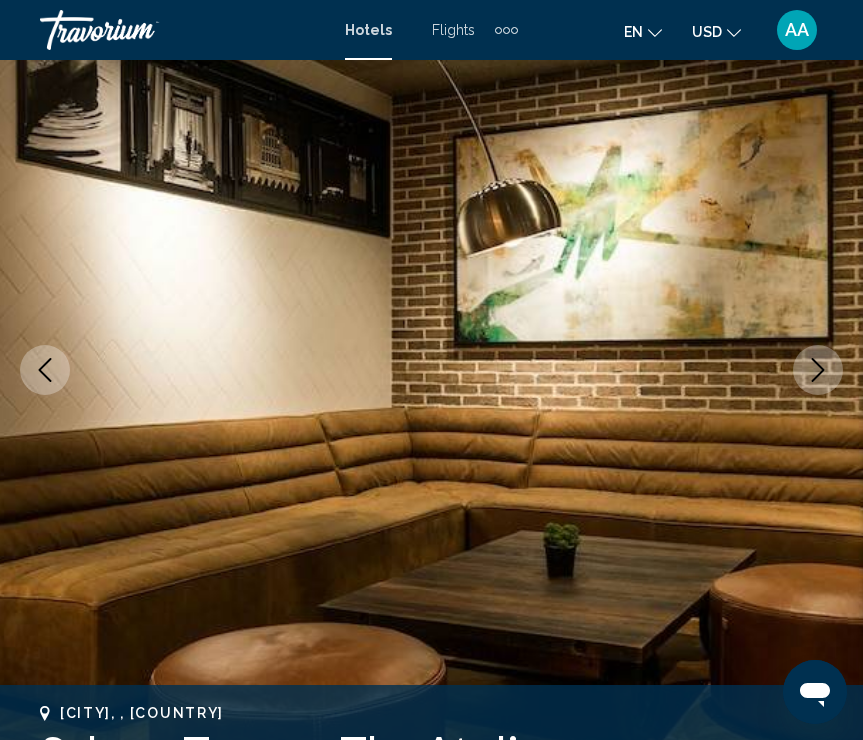 click 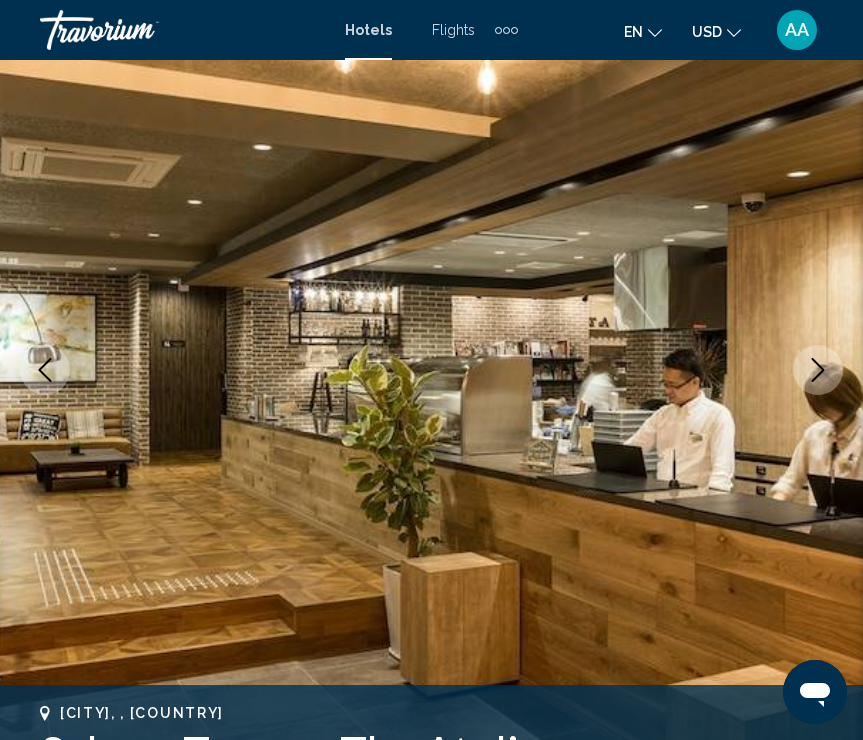 click 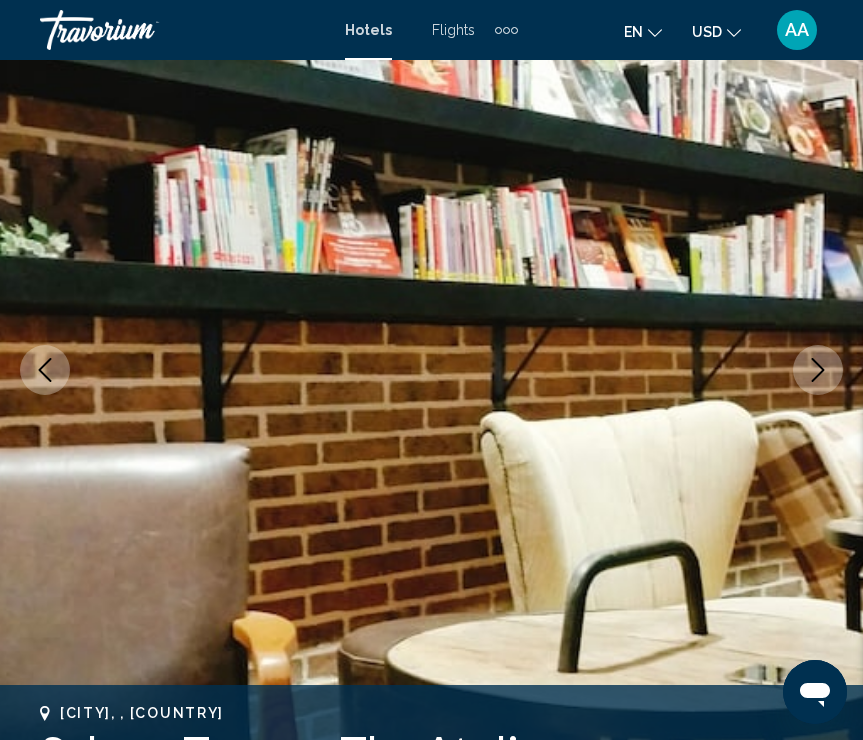 click 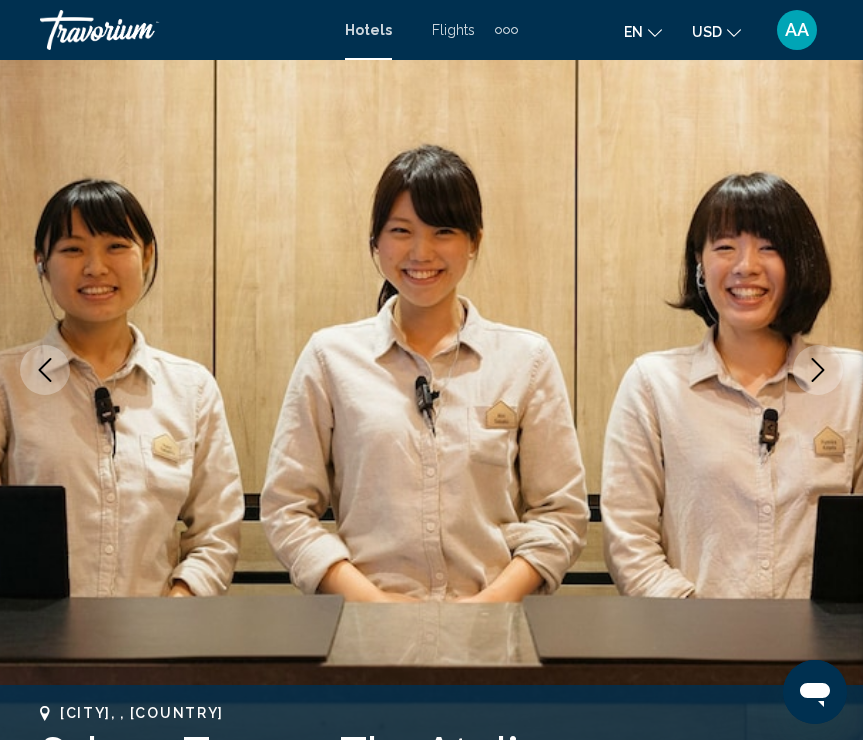 click 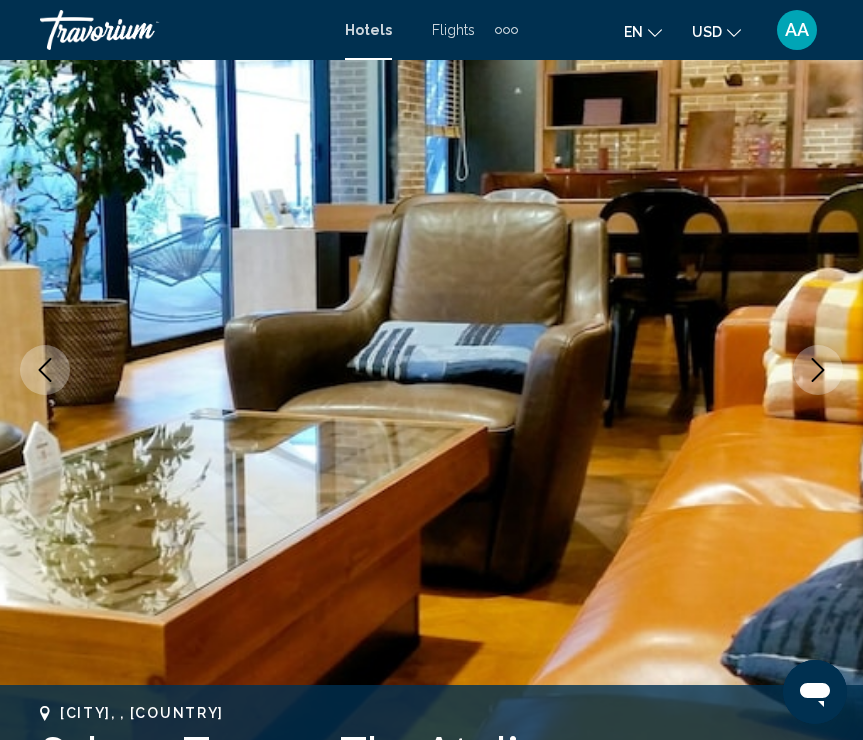 click 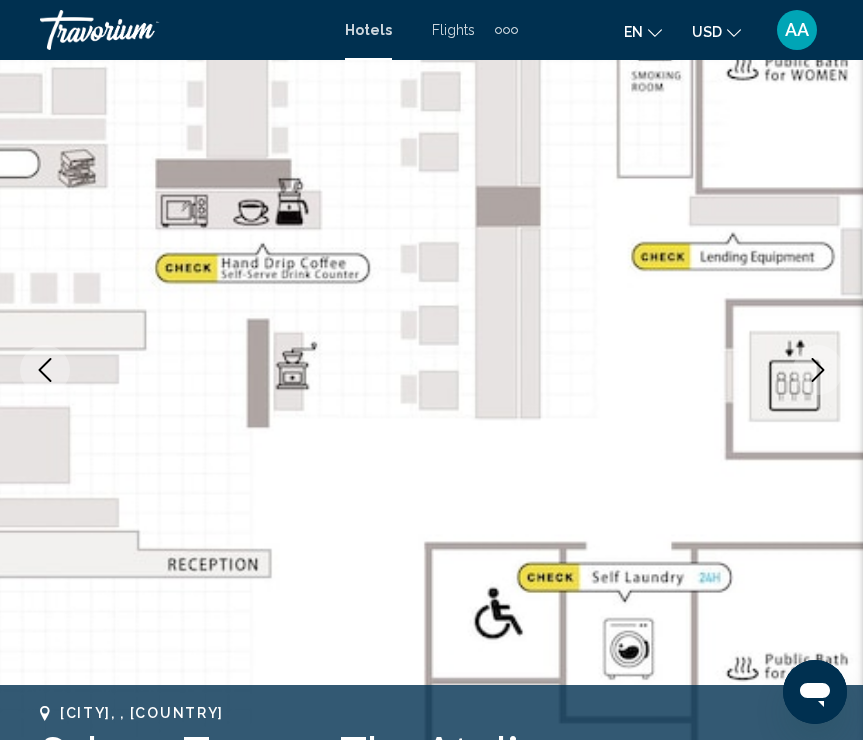 click 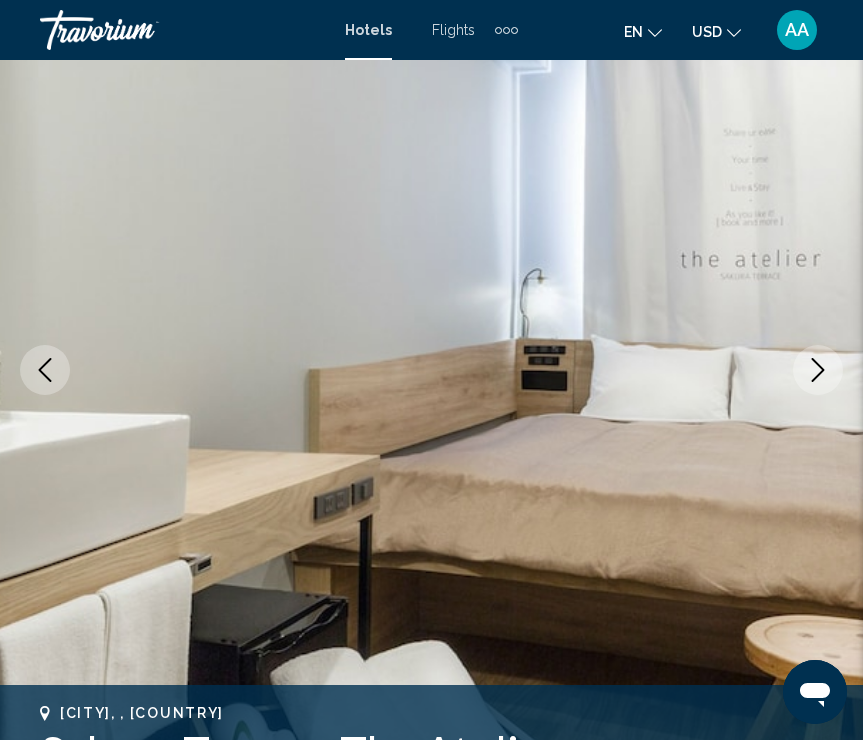 click 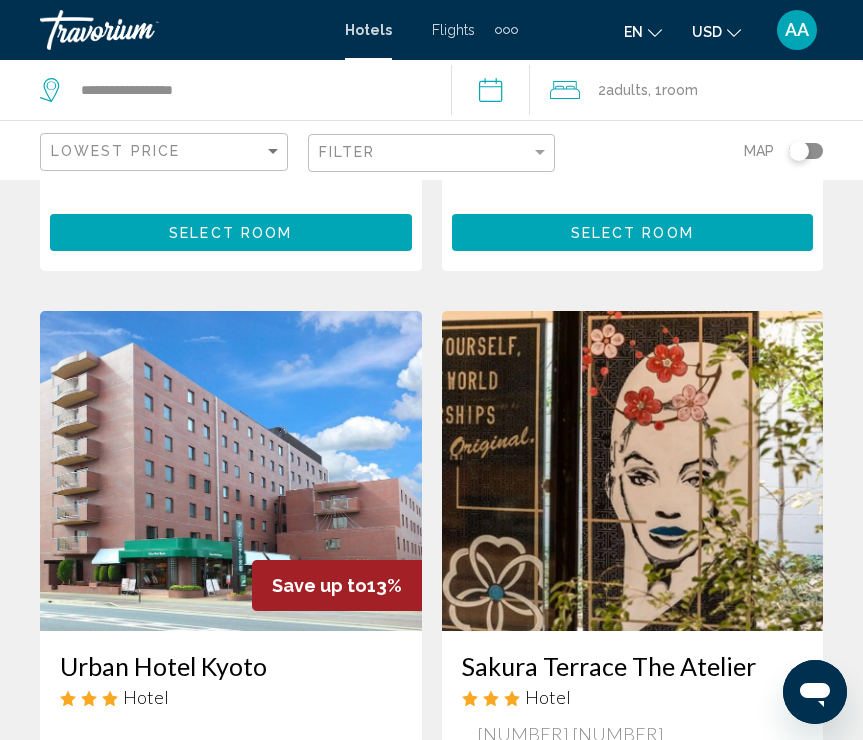 scroll, scrollTop: 749, scrollLeft: 0, axis: vertical 